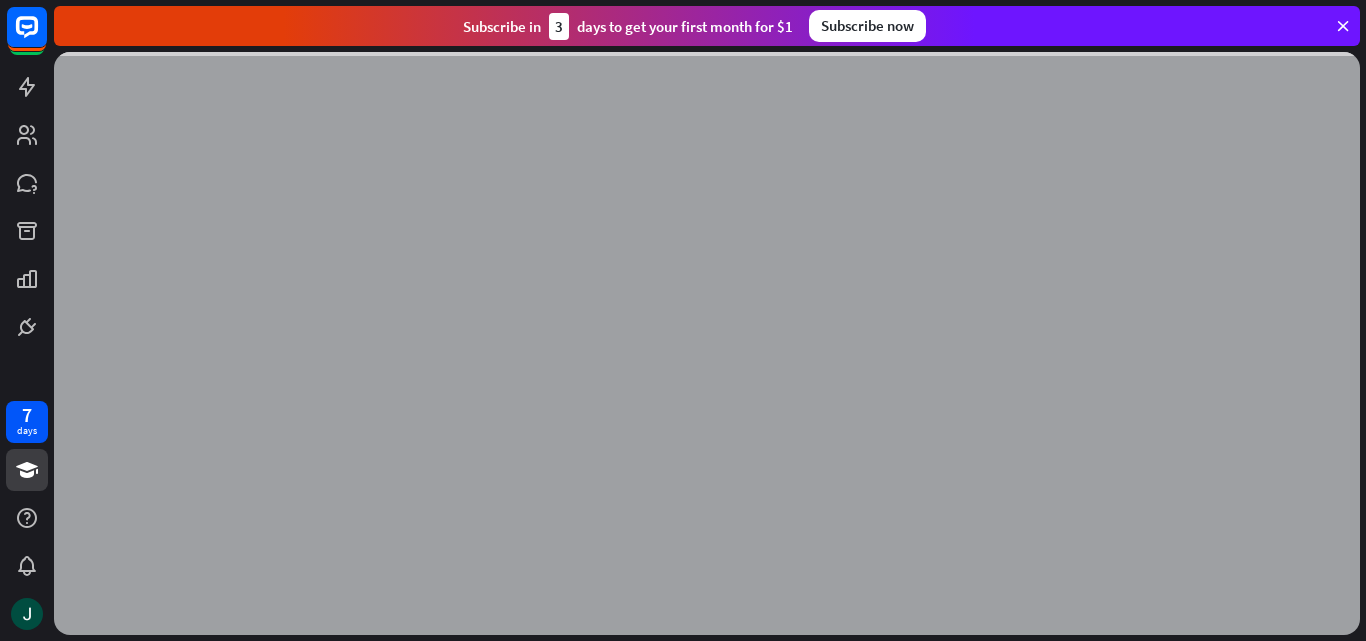 scroll, scrollTop: 0, scrollLeft: 0, axis: both 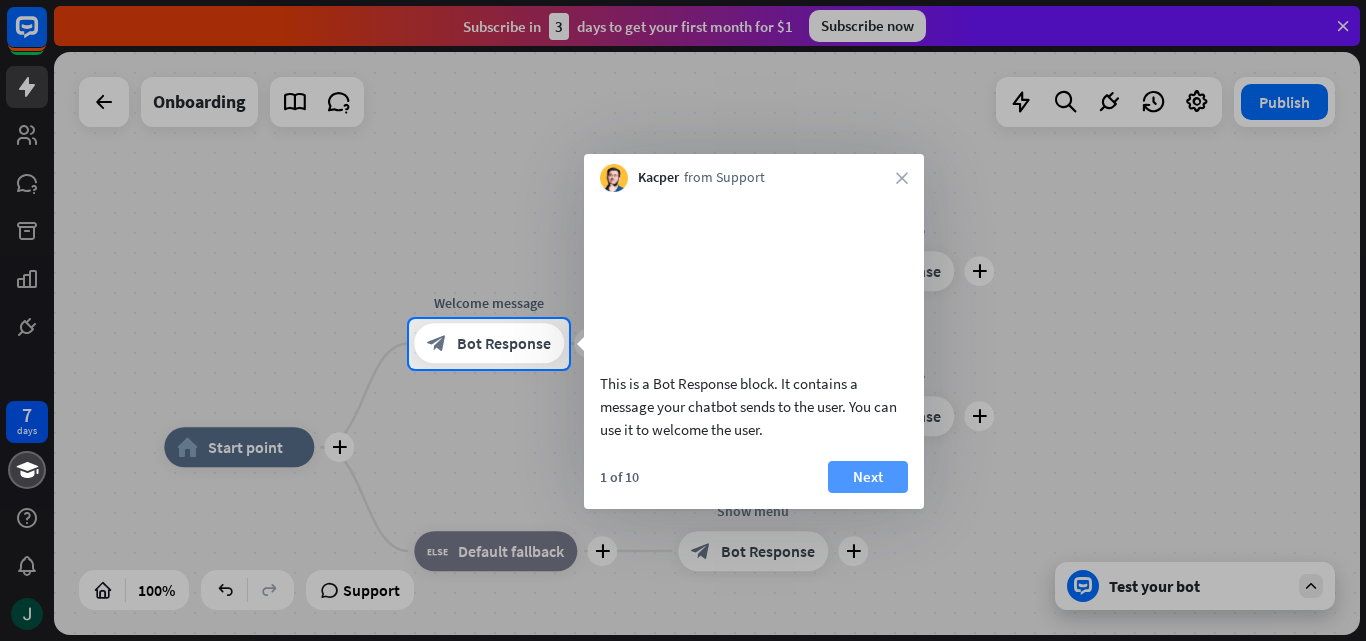 click on "Next" at bounding box center [868, 477] 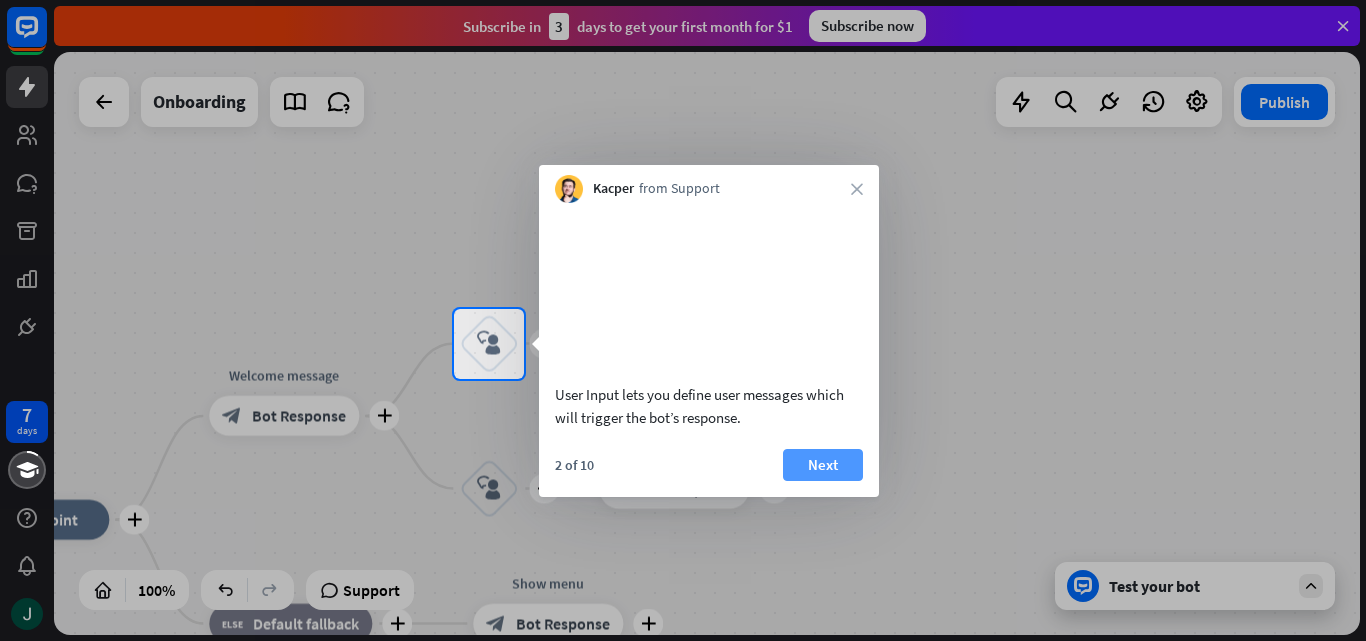 click on "Next" at bounding box center [823, 465] 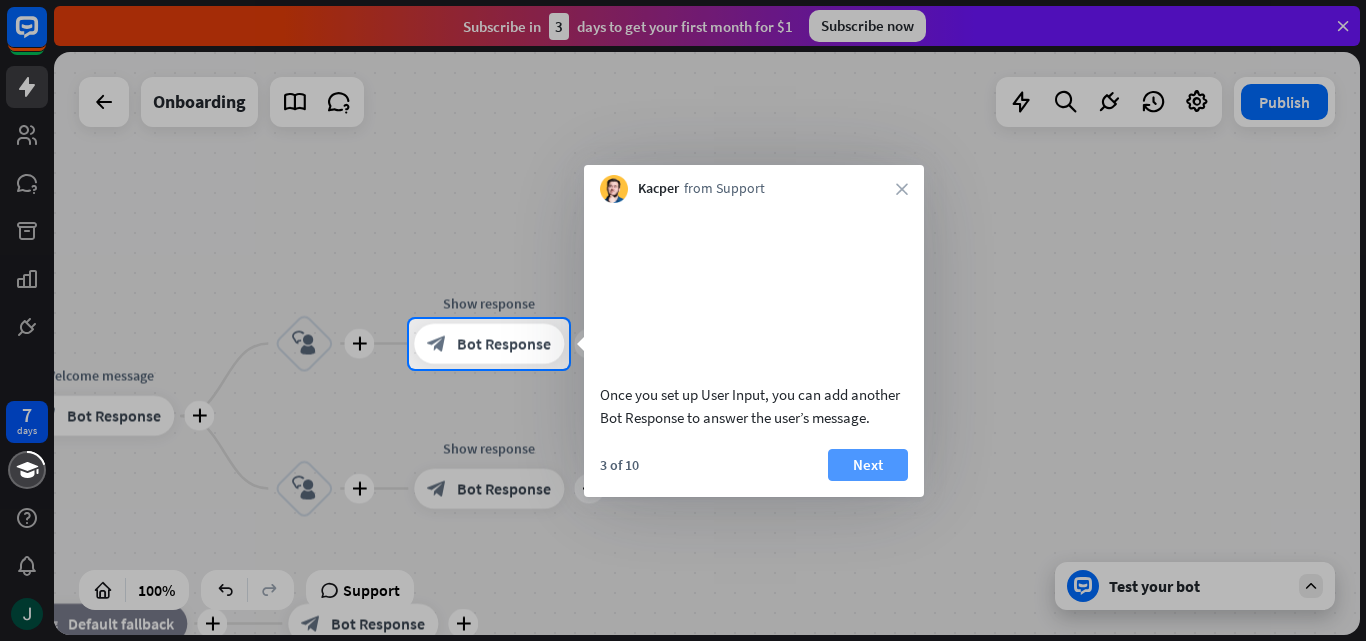 click on "Next" at bounding box center [868, 465] 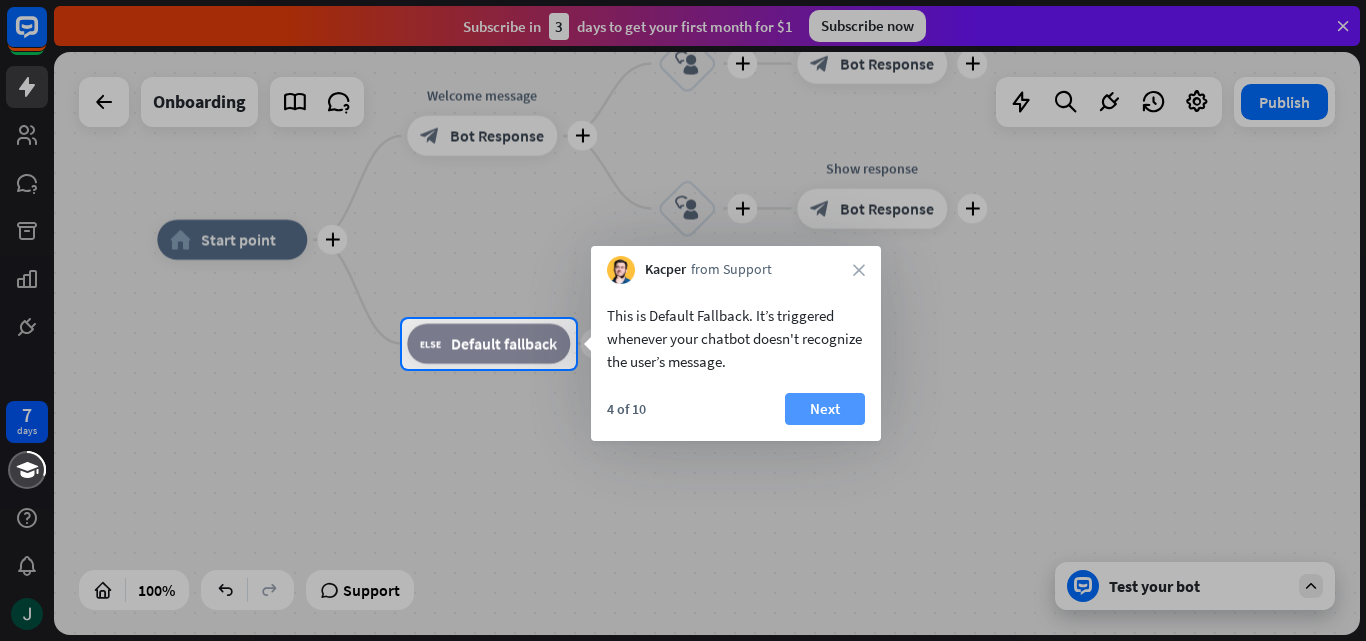 click on "Next" at bounding box center [825, 409] 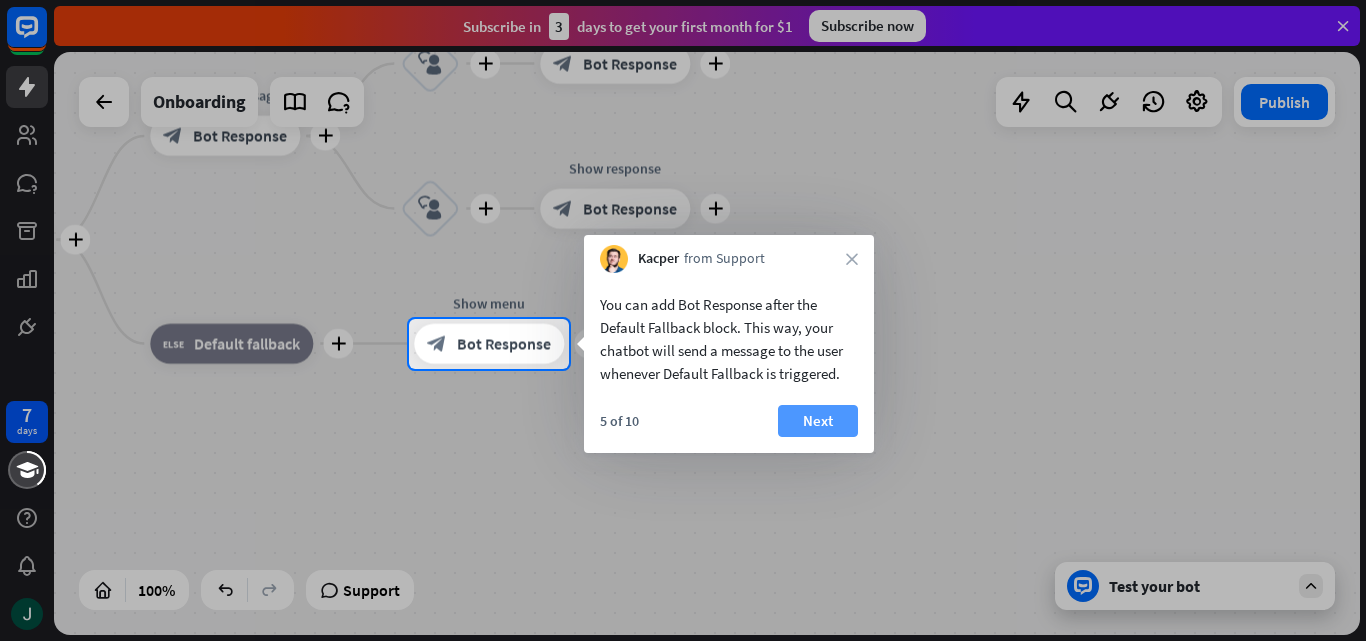 click on "Next" at bounding box center (818, 421) 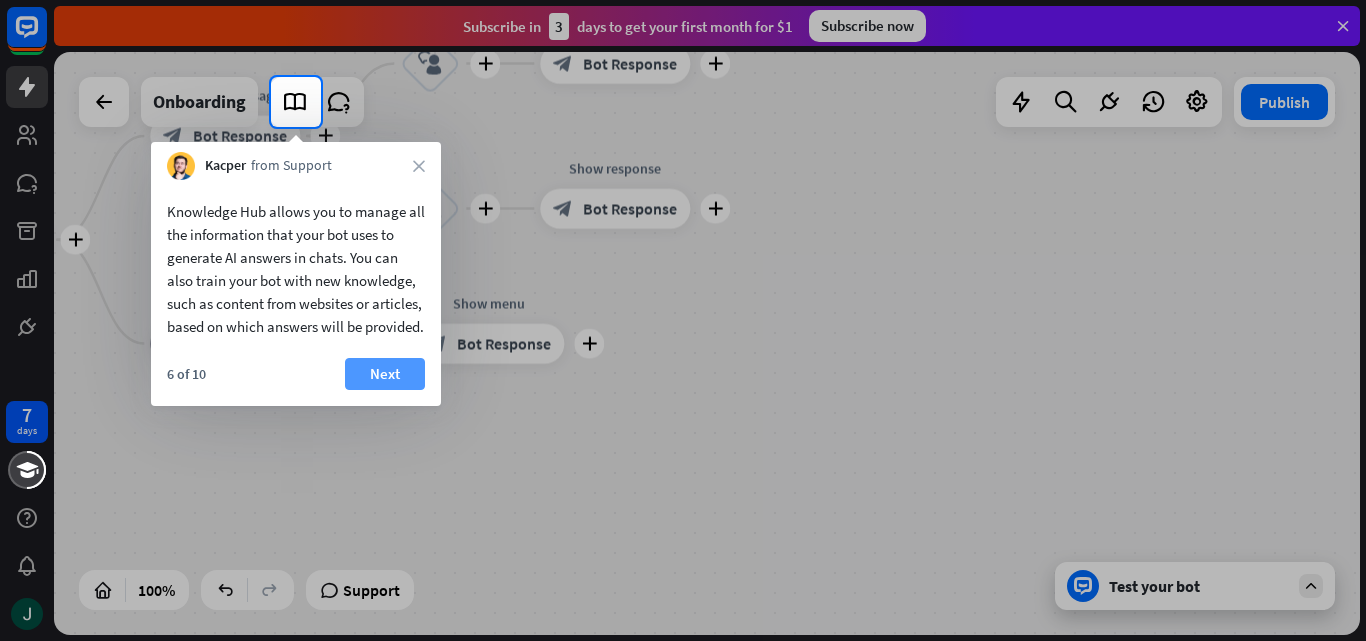 click on "Next" at bounding box center (385, 374) 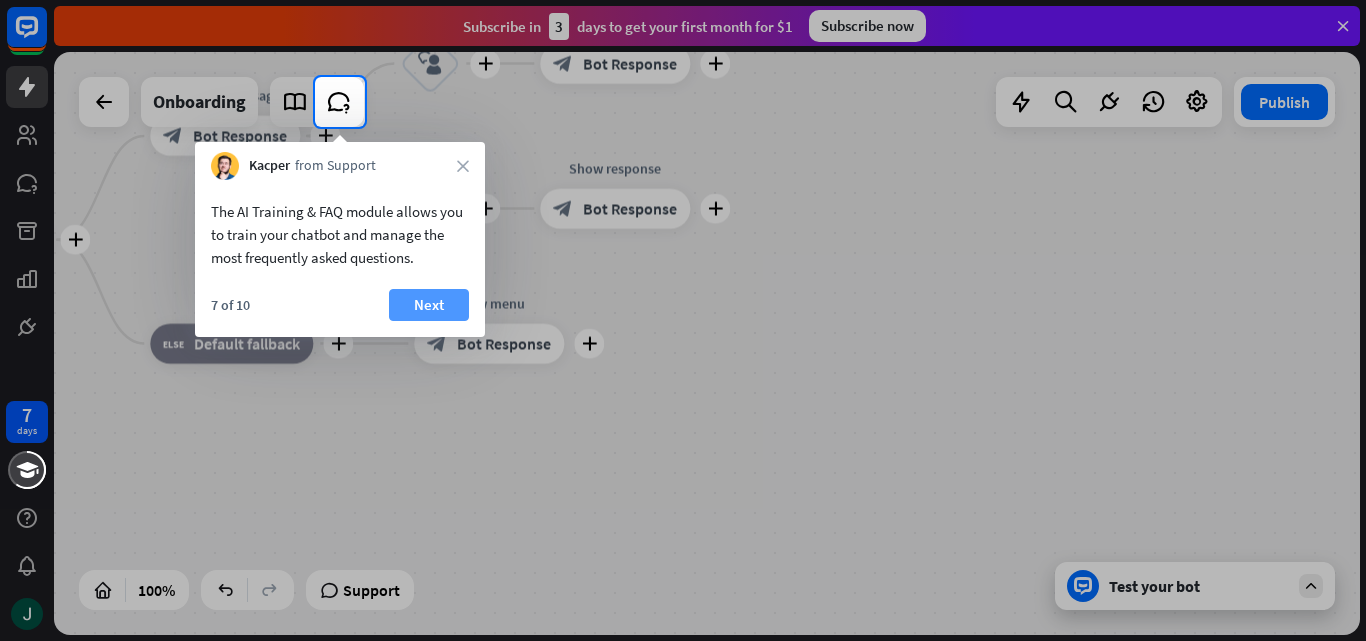 click on "Next" at bounding box center (429, 305) 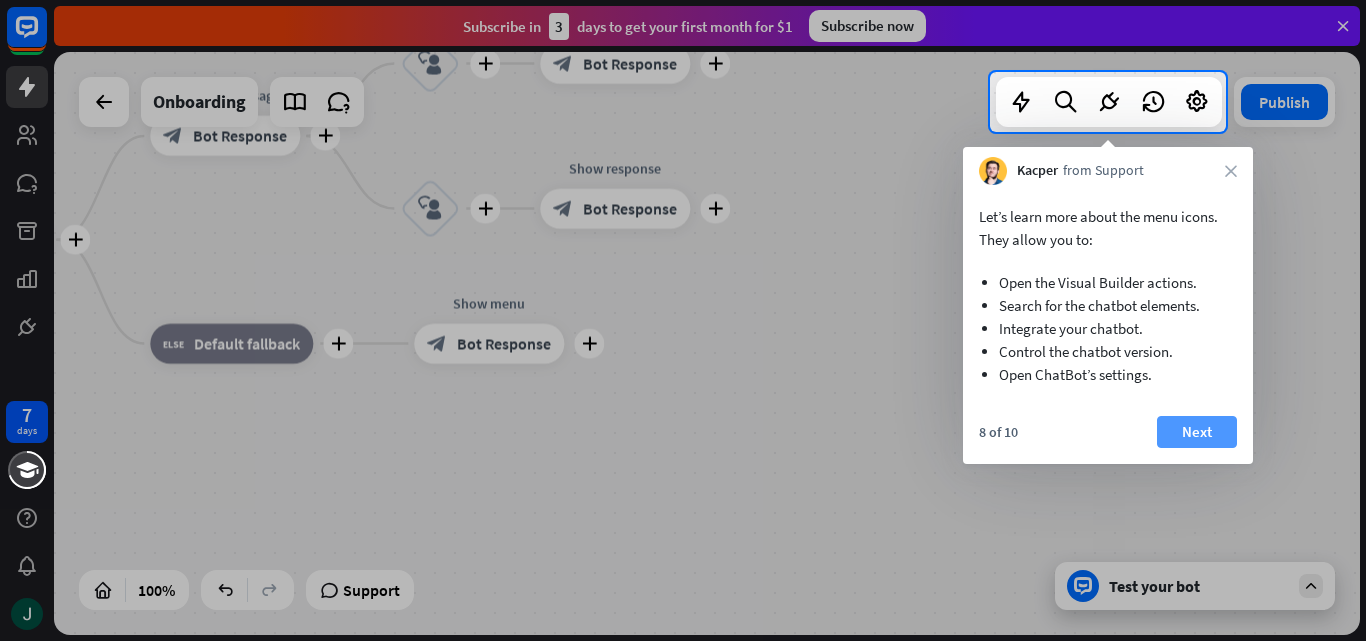 click on "Next" at bounding box center (1197, 432) 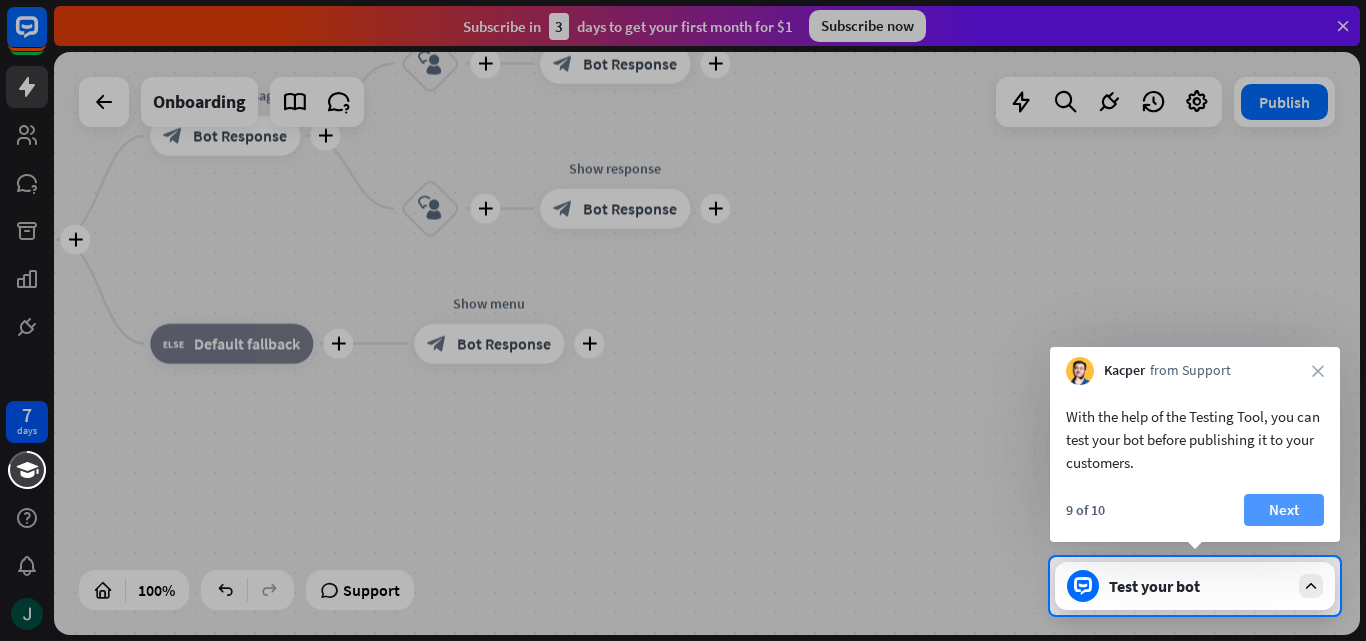 click on "Next" at bounding box center [1284, 510] 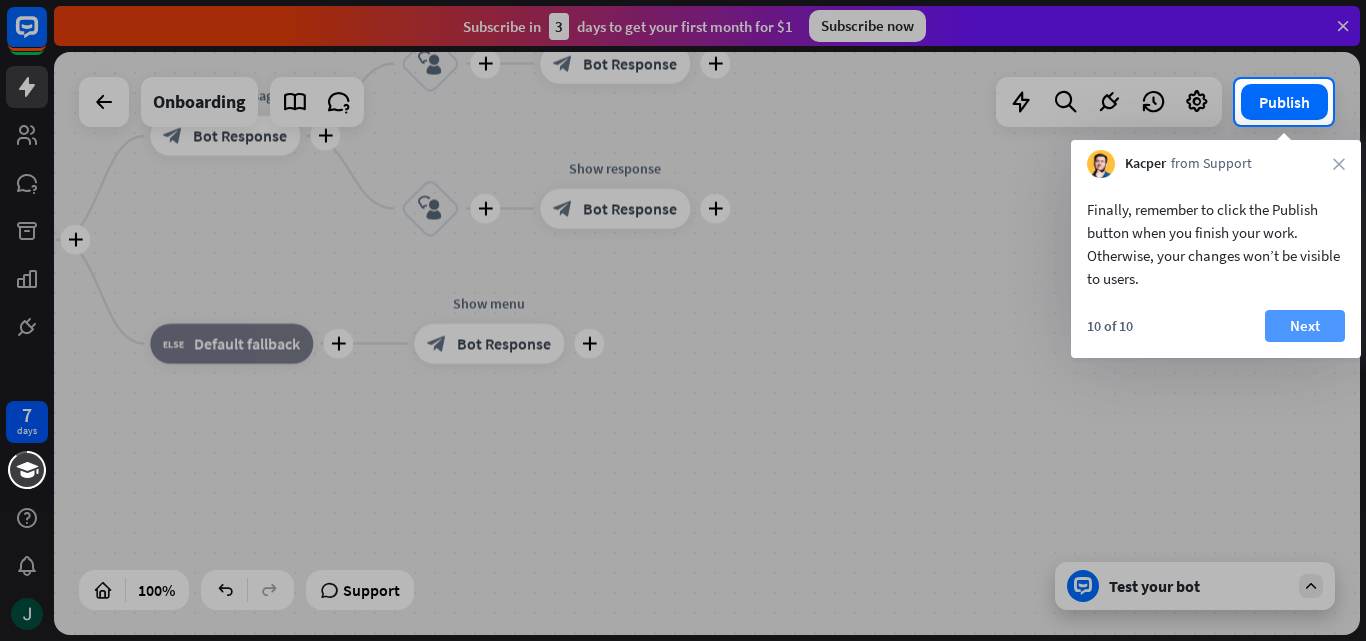 click on "Next" at bounding box center (1305, 326) 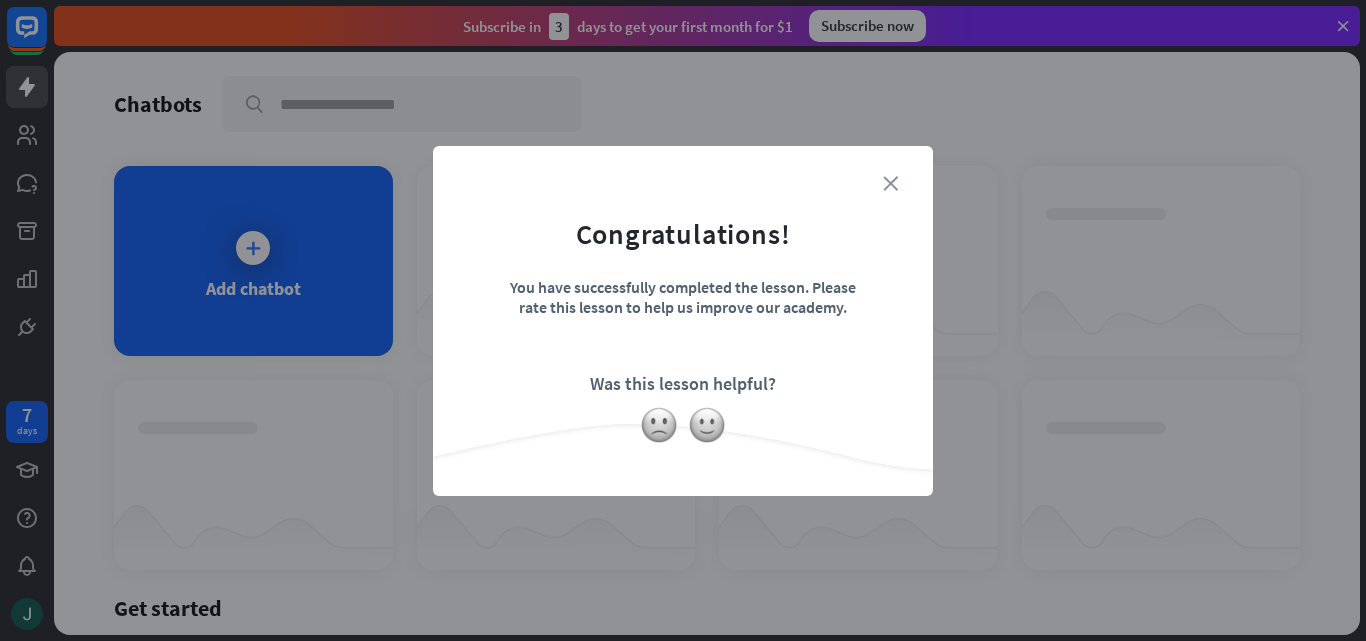 click on "close" at bounding box center (890, 183) 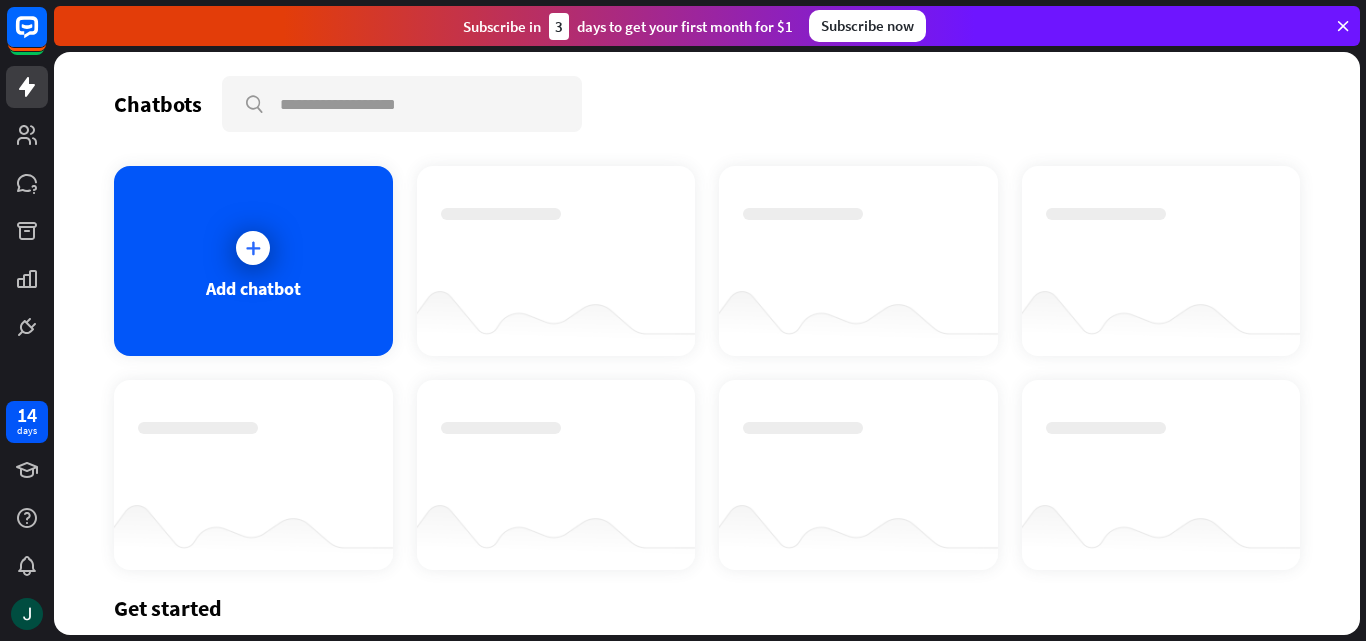 click at bounding box center [707, 343] 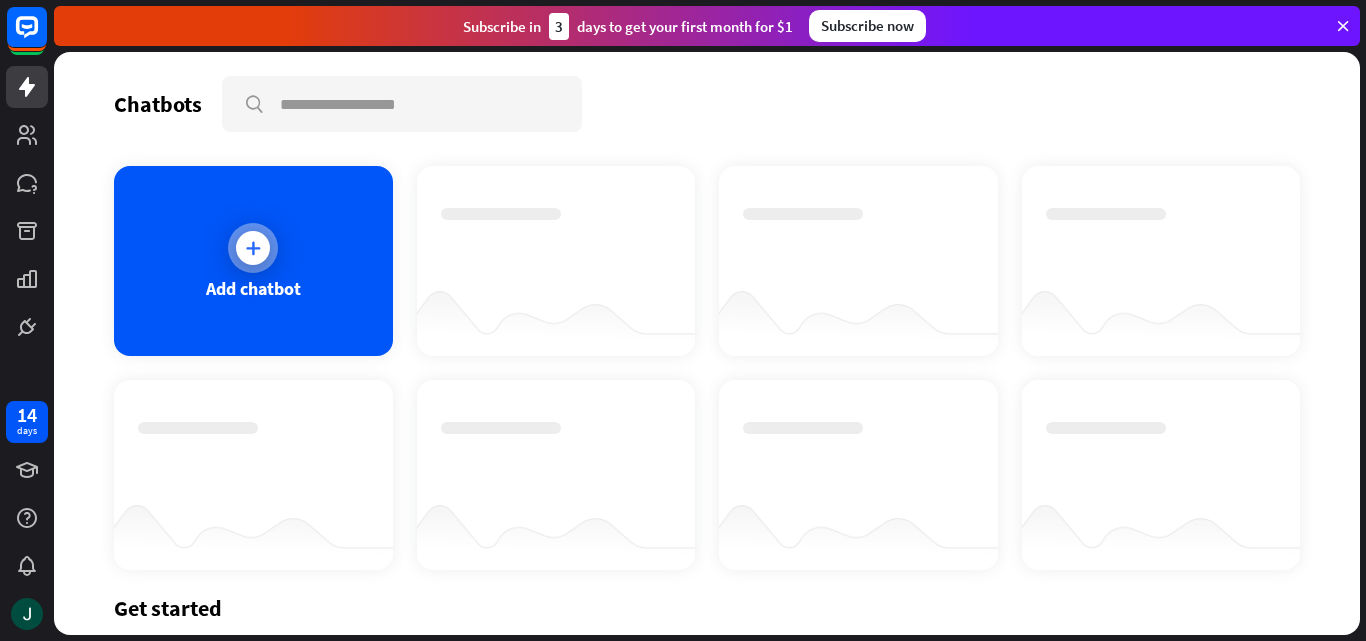 click at bounding box center [253, 248] 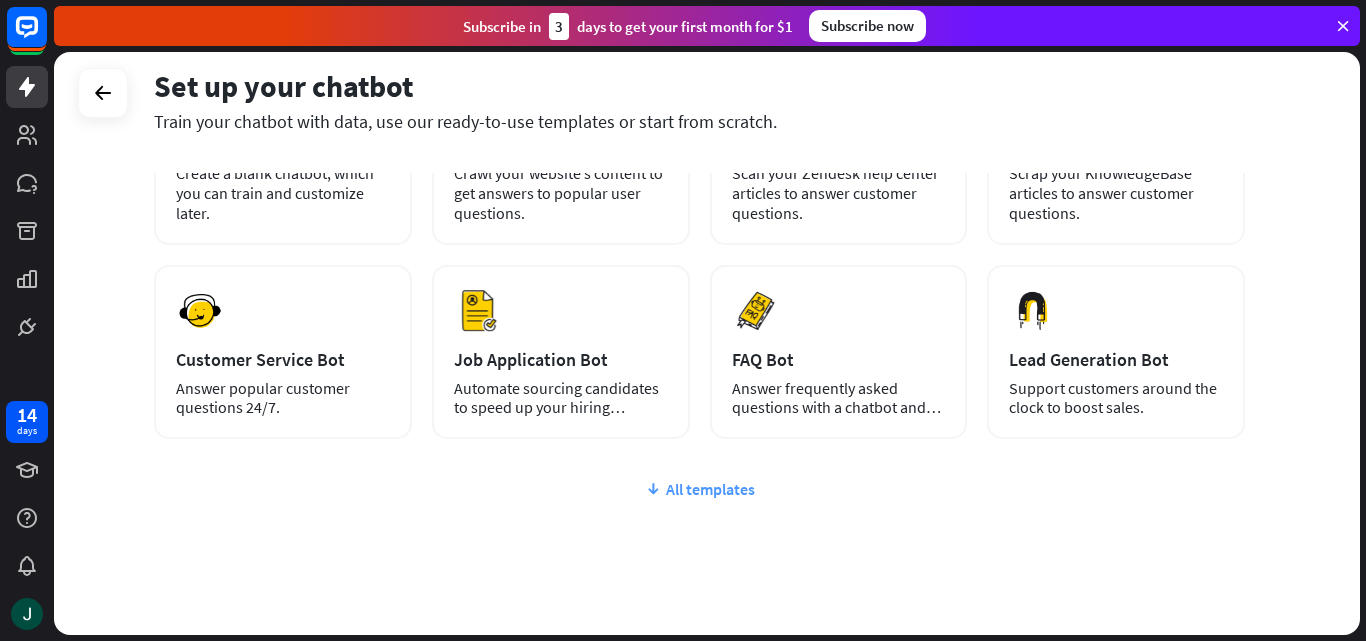 scroll, scrollTop: 100, scrollLeft: 0, axis: vertical 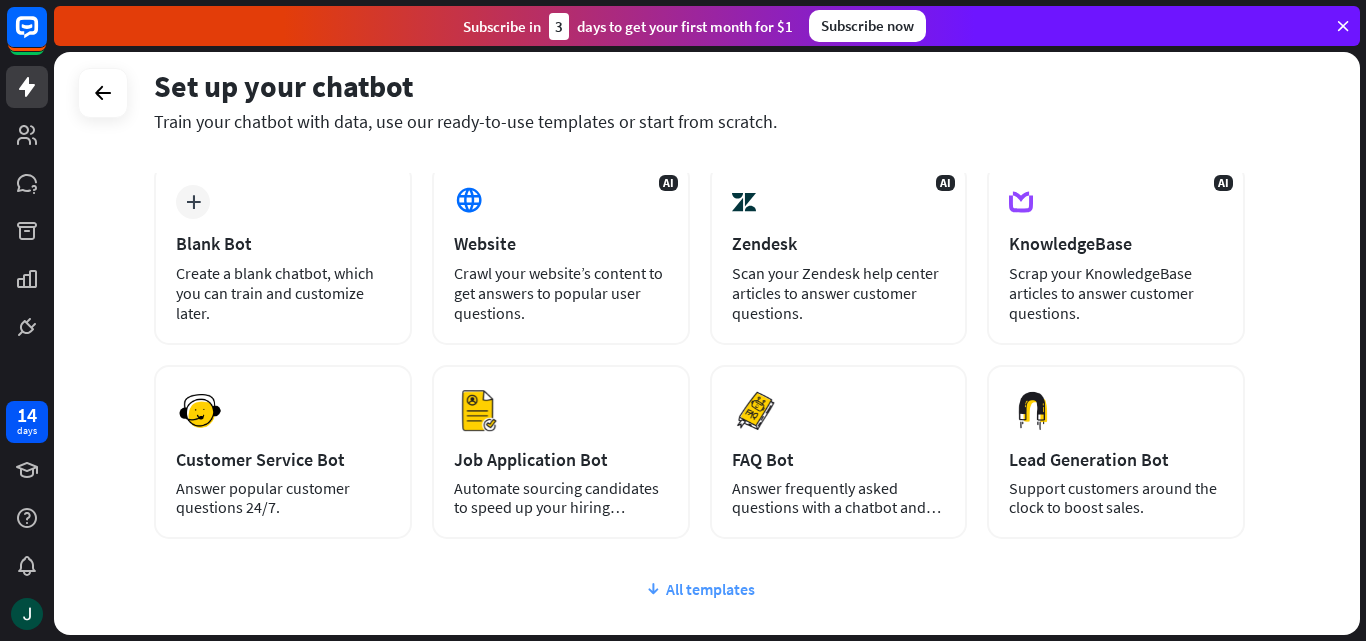 click on "All templates" at bounding box center [699, 589] 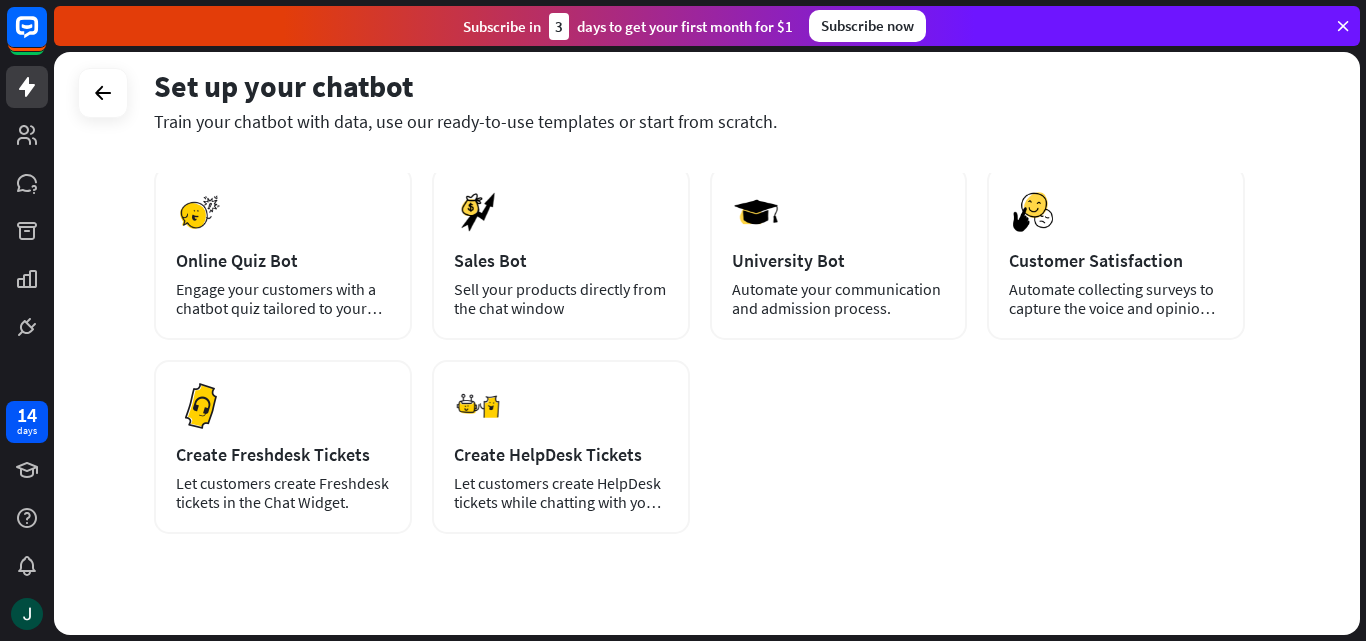 scroll, scrollTop: 532, scrollLeft: 0, axis: vertical 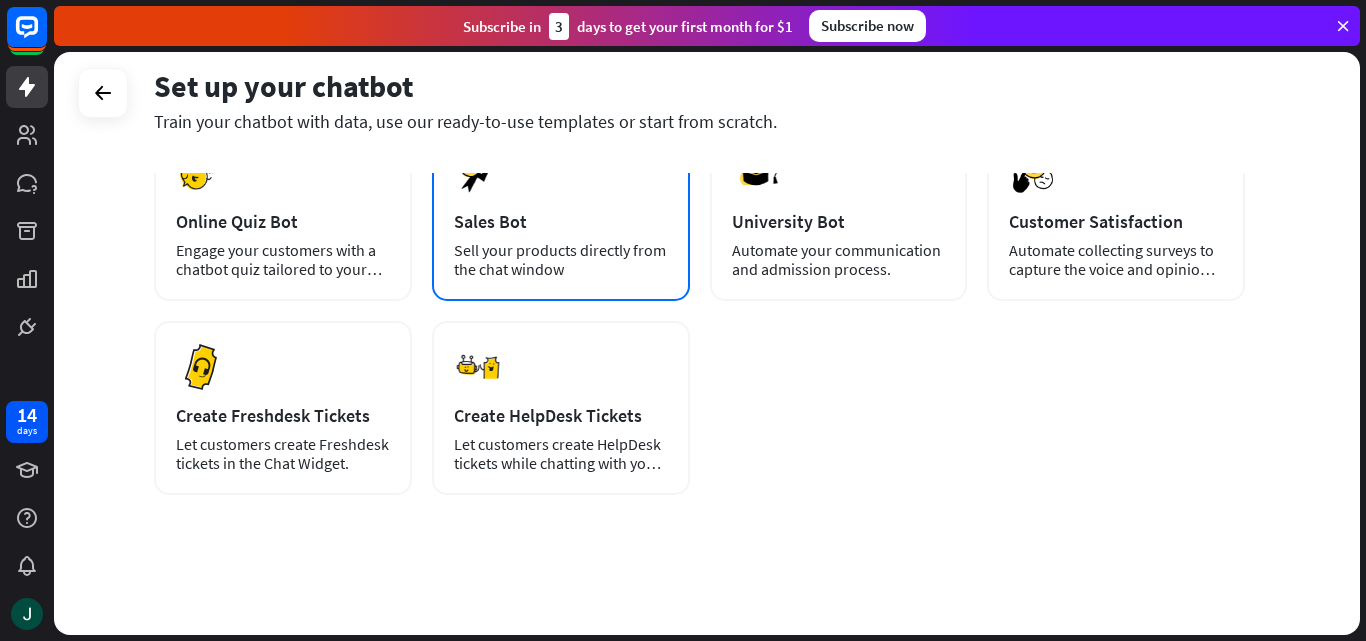 click on "Sales Bot" at bounding box center [561, 221] 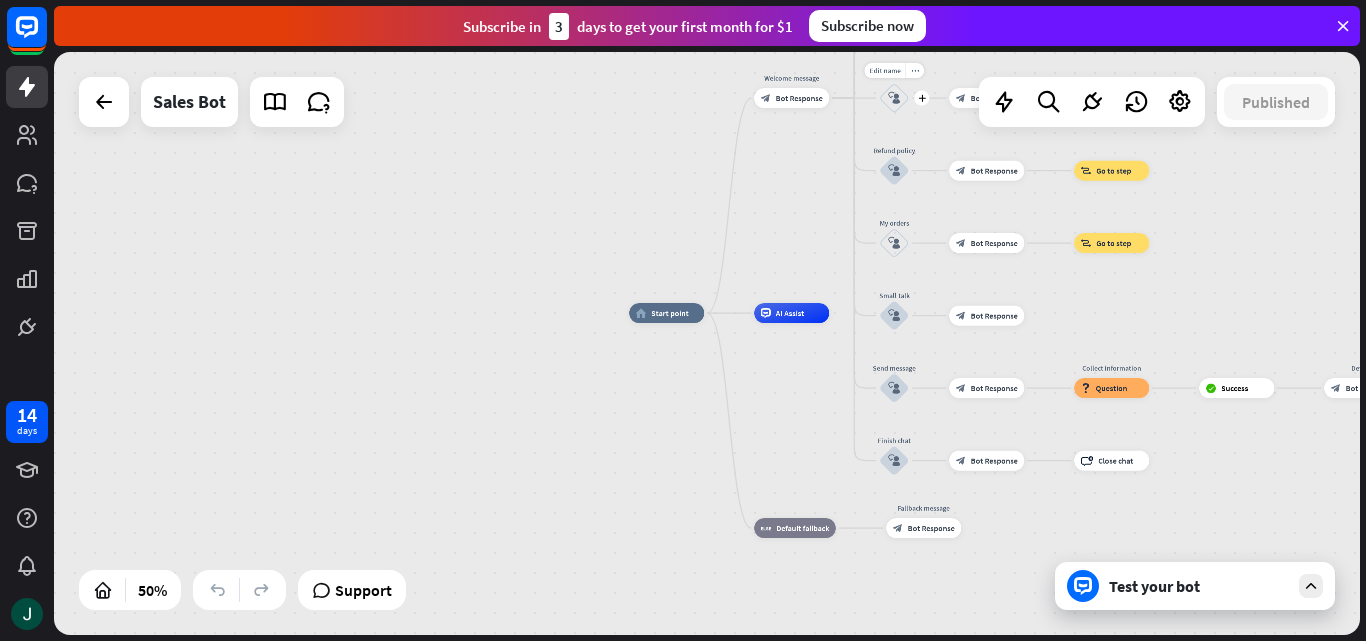 click on "block_user_input" at bounding box center [894, 98] 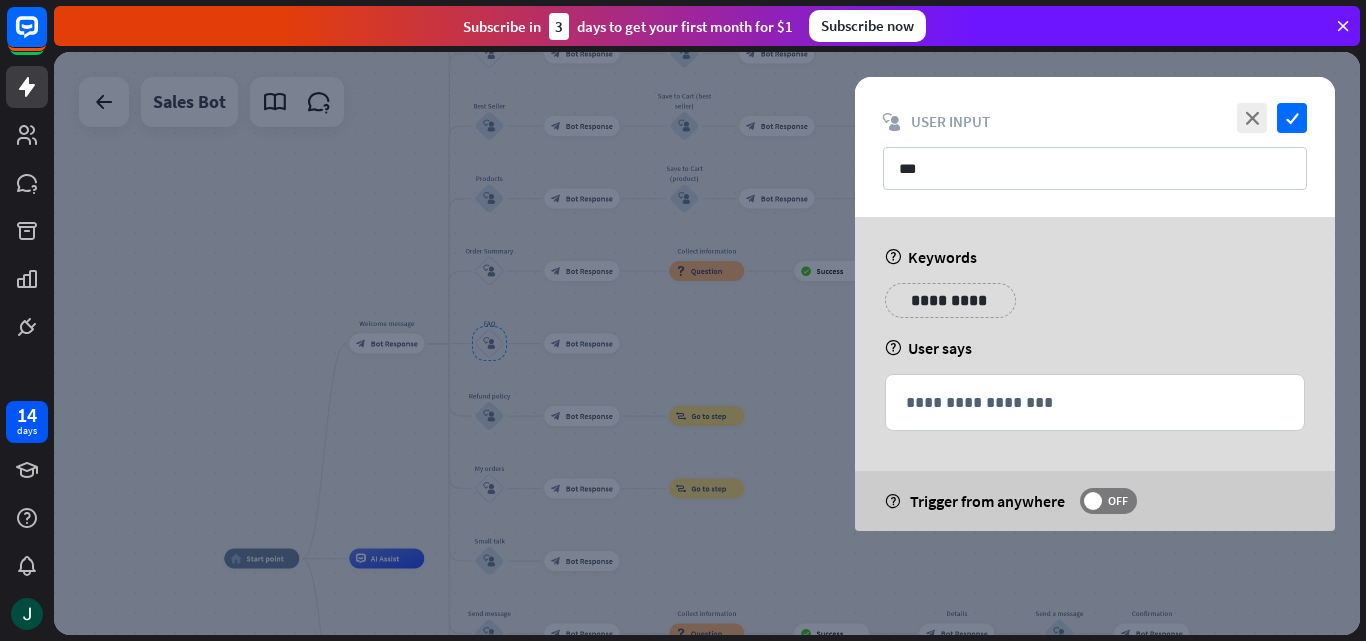 click at bounding box center (707, 343) 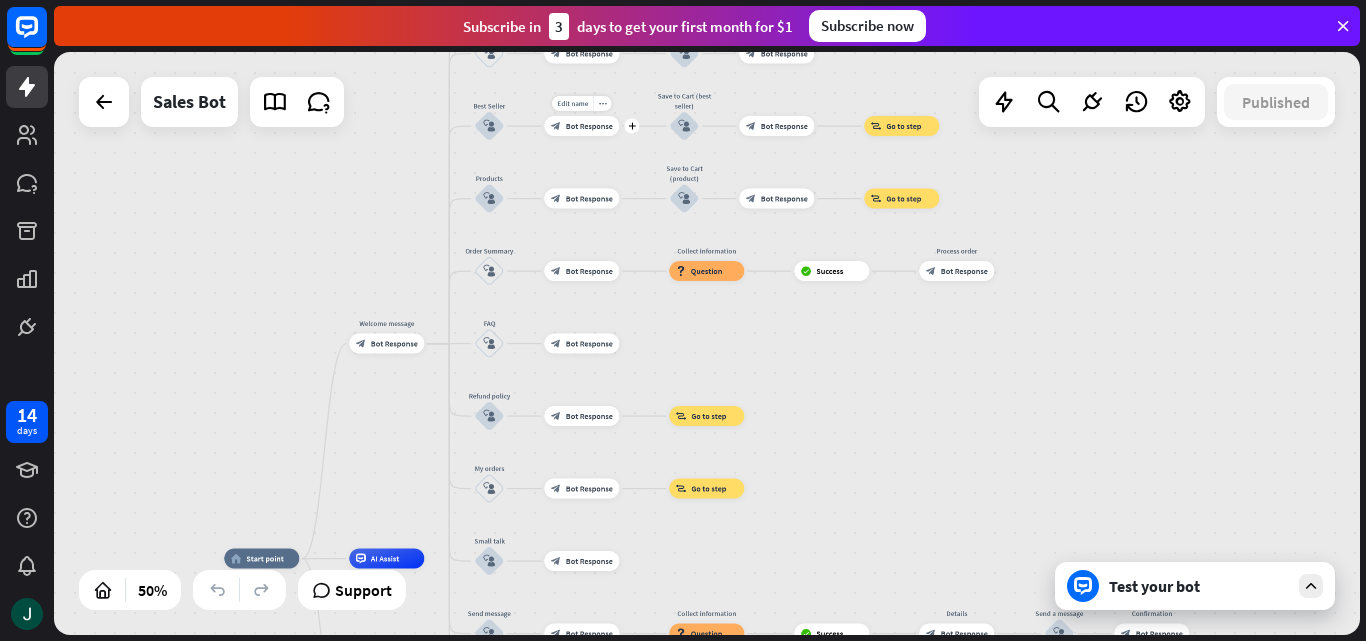 click on "Bot Response" at bounding box center [589, 126] 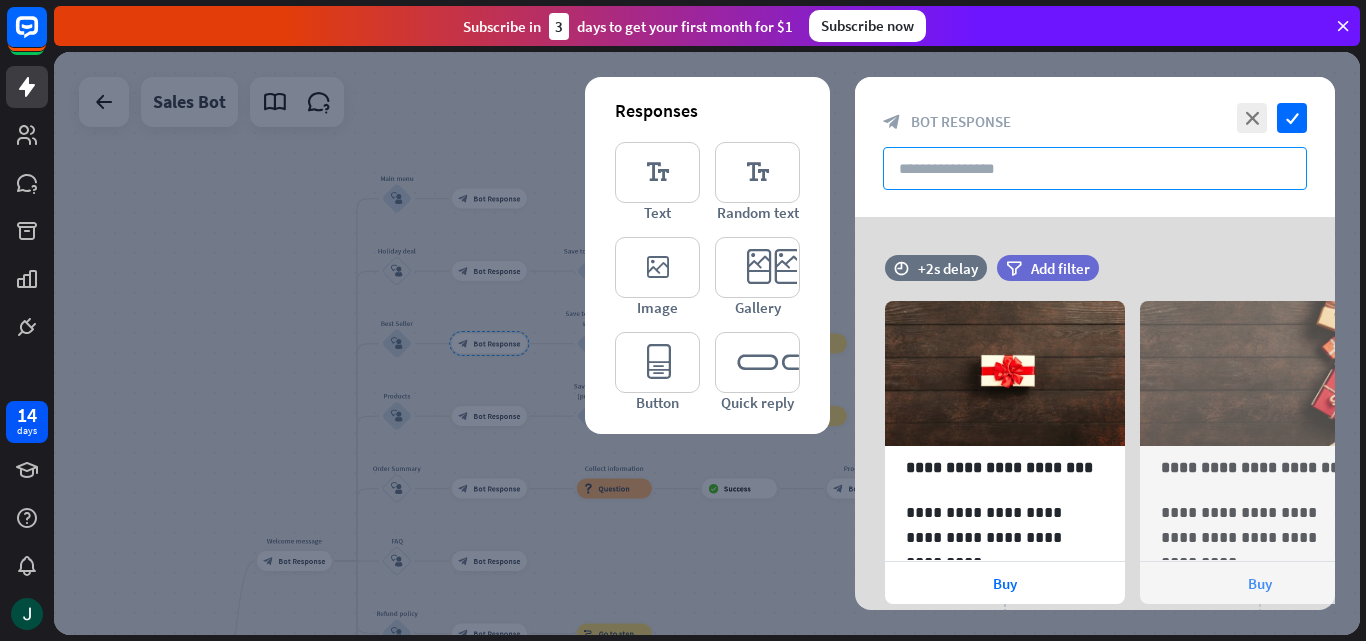 click at bounding box center [1095, 168] 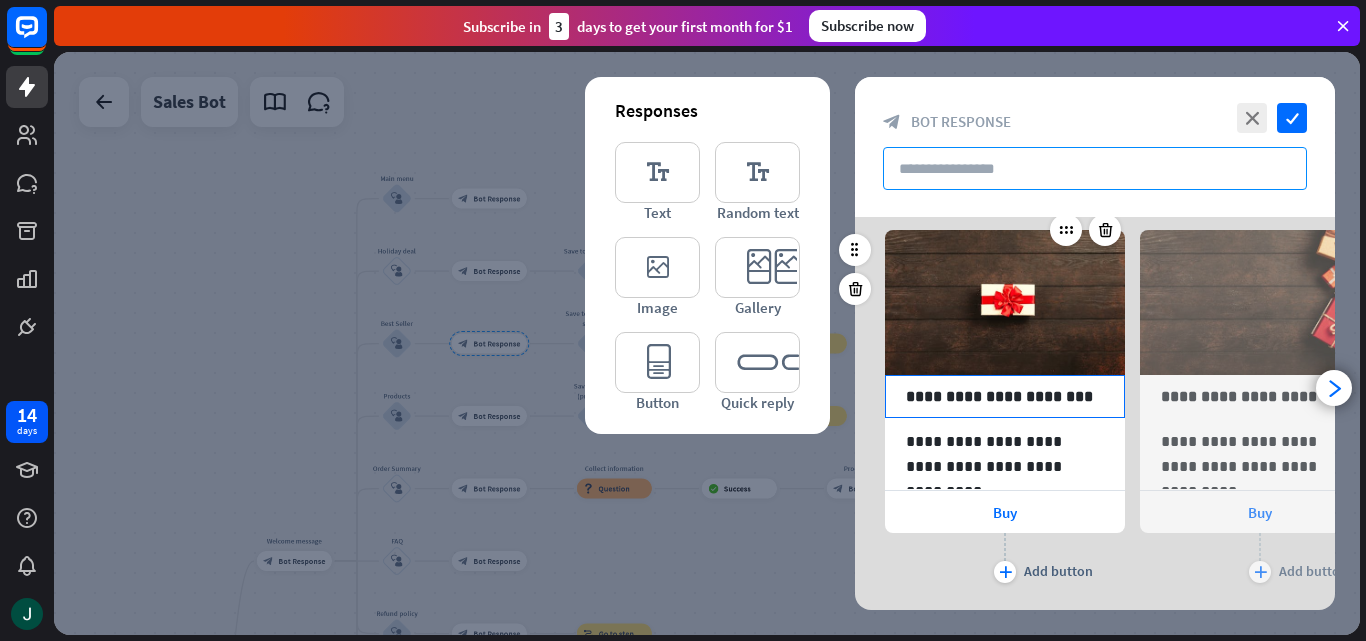 scroll, scrollTop: 100, scrollLeft: 0, axis: vertical 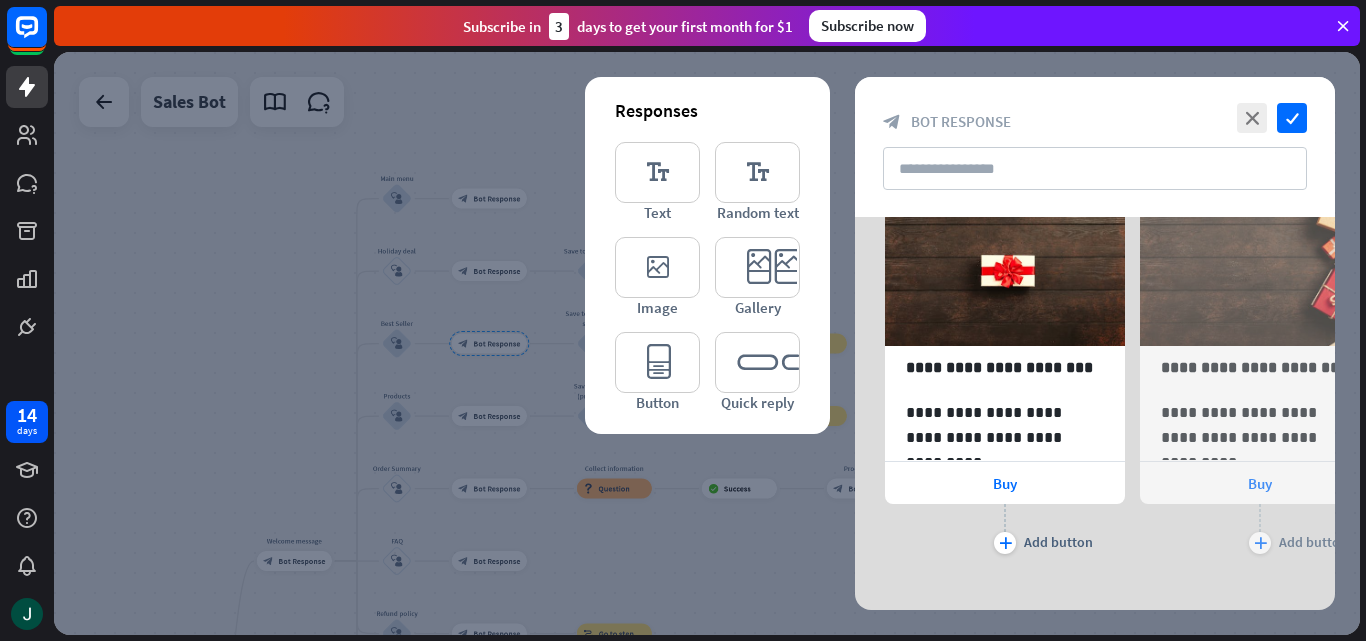 click at bounding box center (707, 343) 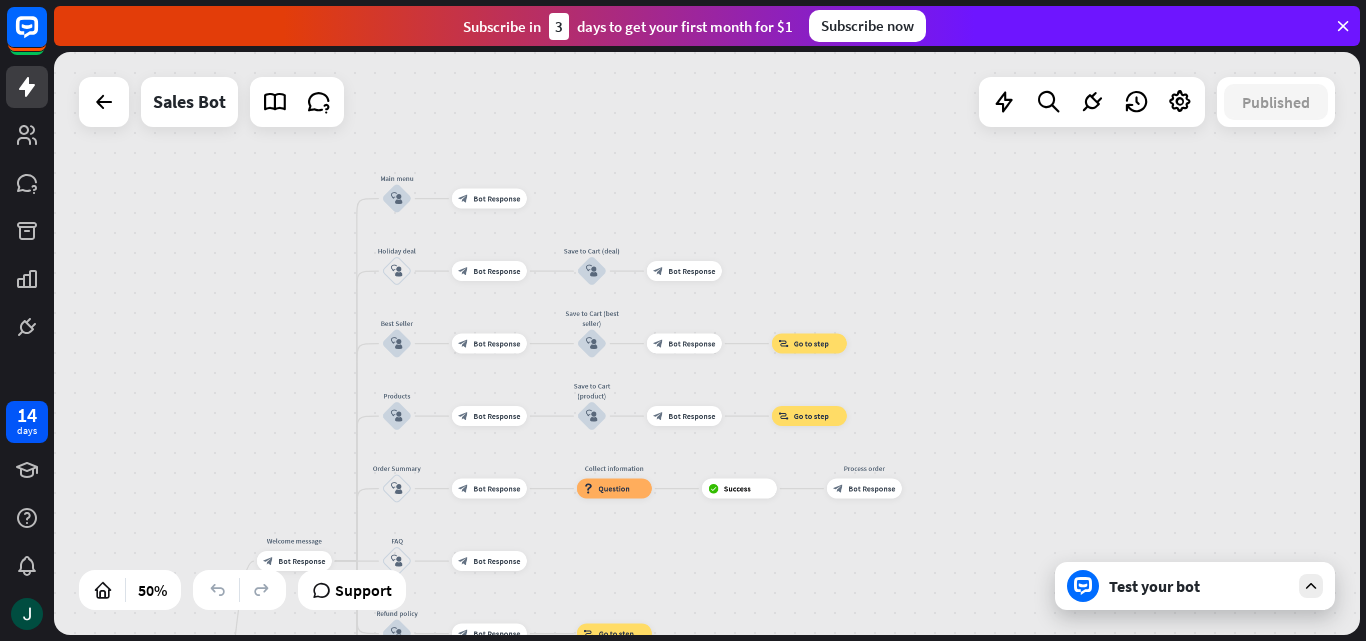 click on "home_2   Start point                 Welcome message   block_bot_response   Bot Response                 Main menu   block_user_input                   block_bot_response   Bot Response                 Holiday deal   block_user_input                   block_bot_response   Bot Response                 Save to Cart (deal)   block_user_input                   block_bot_response   Bot Response                 Best Seller   block_user_input                   block_bot_response   Bot Response                 Save to Cart (best seller)   block_user_input                   block_bot_response   Bot Response                   block_goto   Go to step                 Products   block_user_input                   block_bot_response   Bot Response                 Save to Cart (product)   block_user_input                   block_bot_response   Bot Response                   block_goto   Go to step                 Order Summary   block_user_input                   block_bot_response   Bot Response" at bounding box center [707, 343] 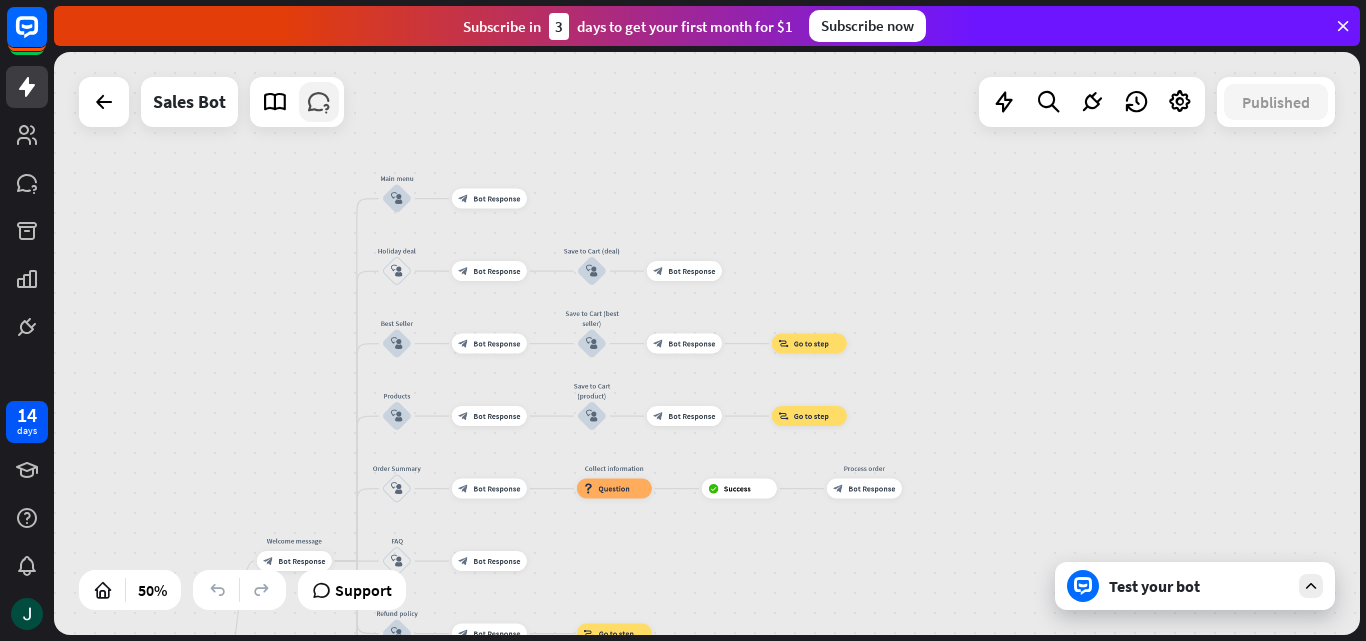 click at bounding box center (319, 102) 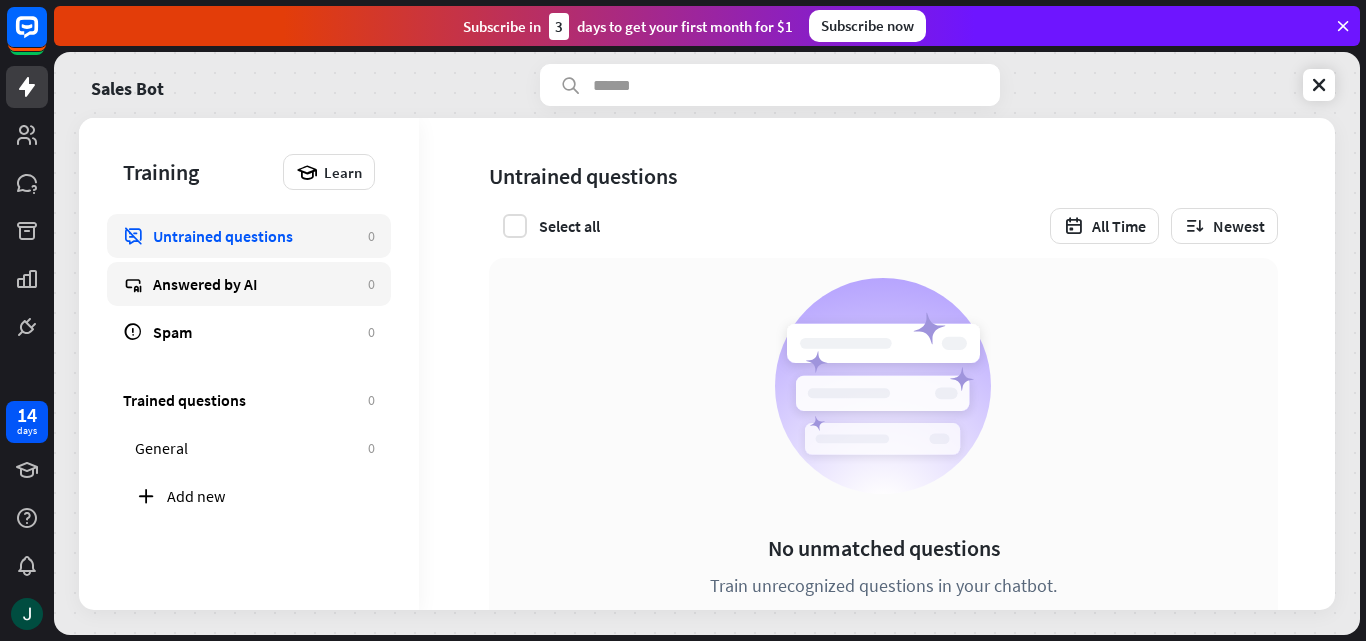 click on "Answered by AI" at bounding box center [255, 284] 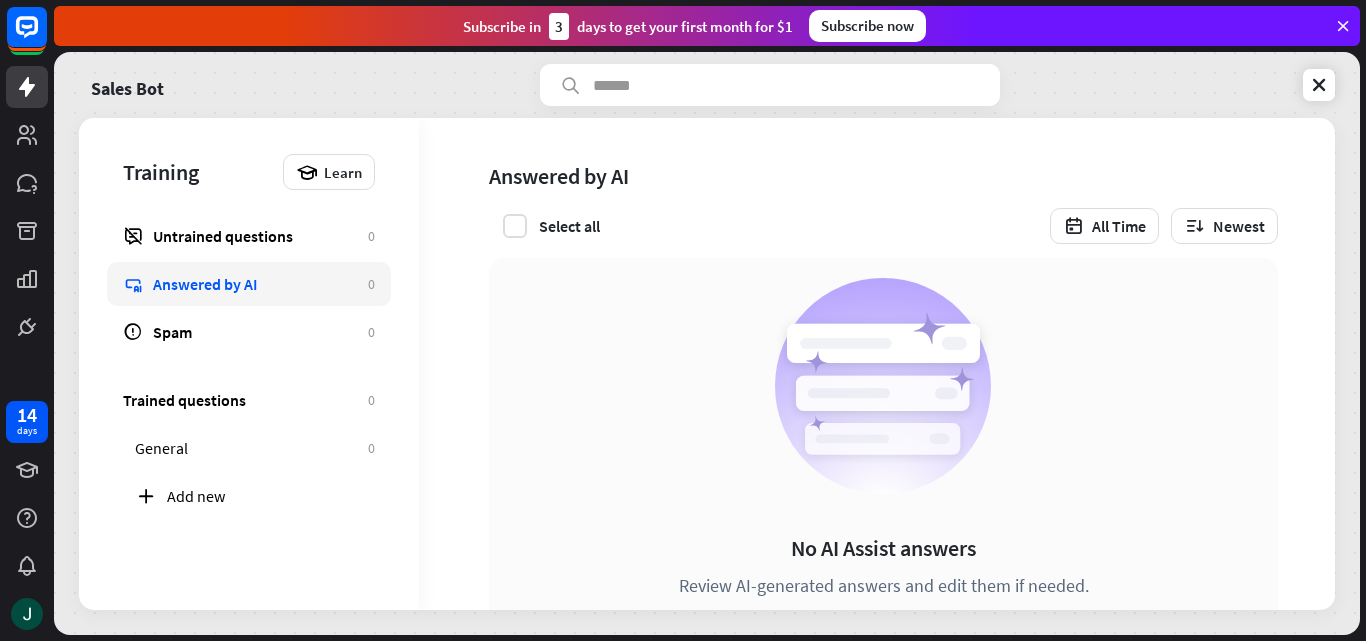 click on "Answered by AI" at bounding box center (255, 284) 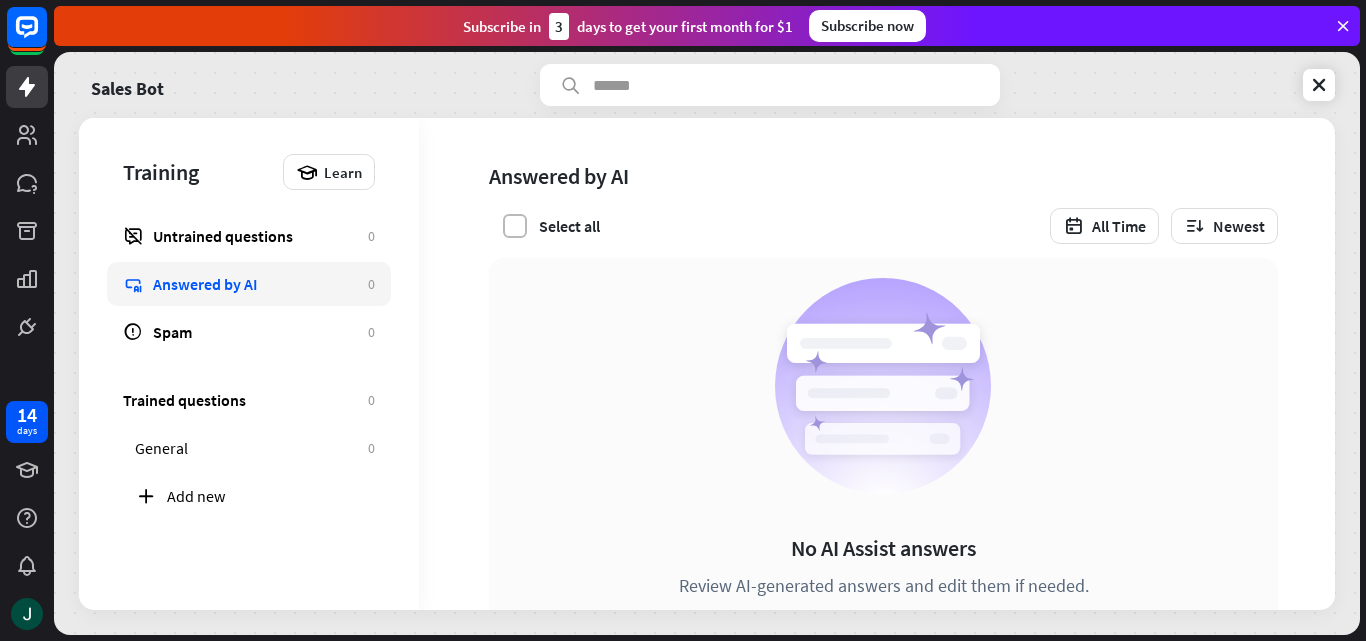 click at bounding box center [515, 226] 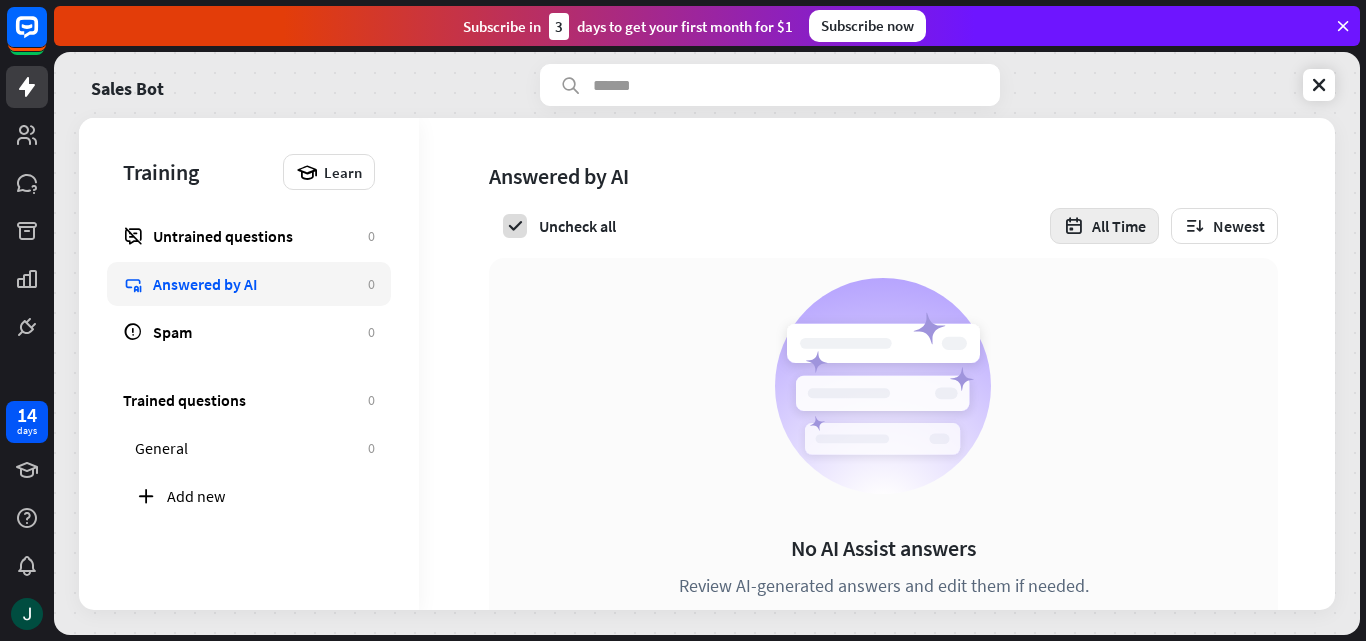 click on "All Time" at bounding box center [1104, 226] 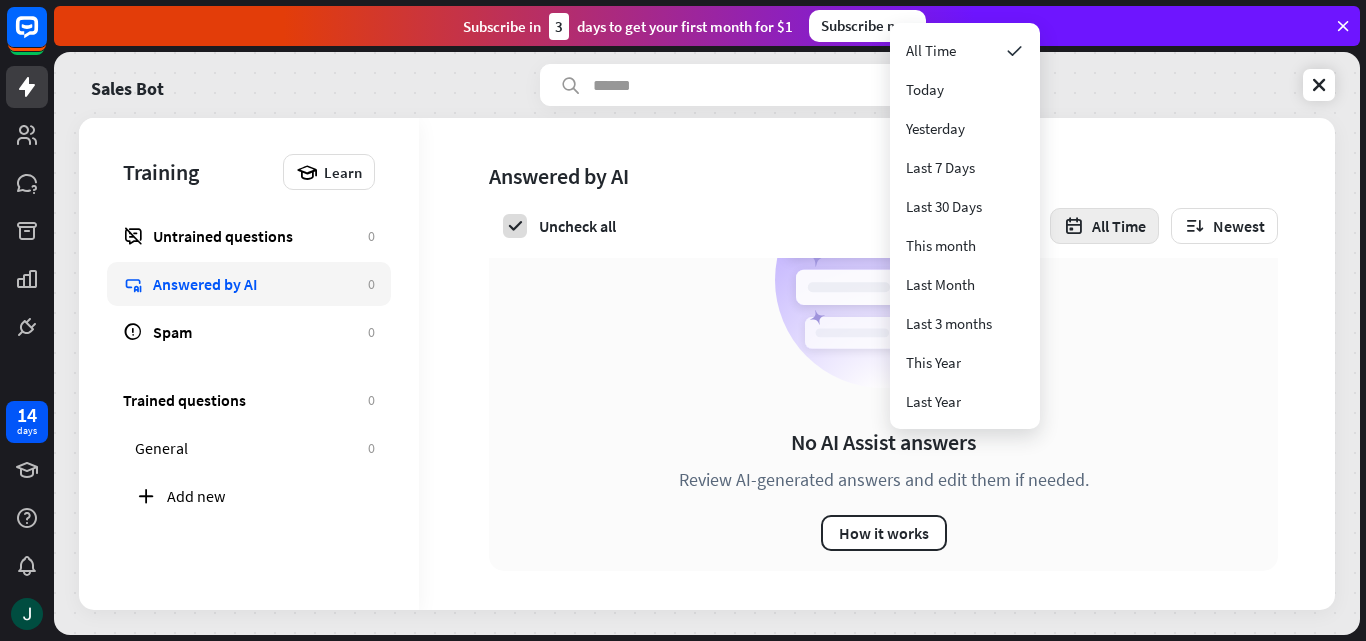 scroll, scrollTop: 109, scrollLeft: 0, axis: vertical 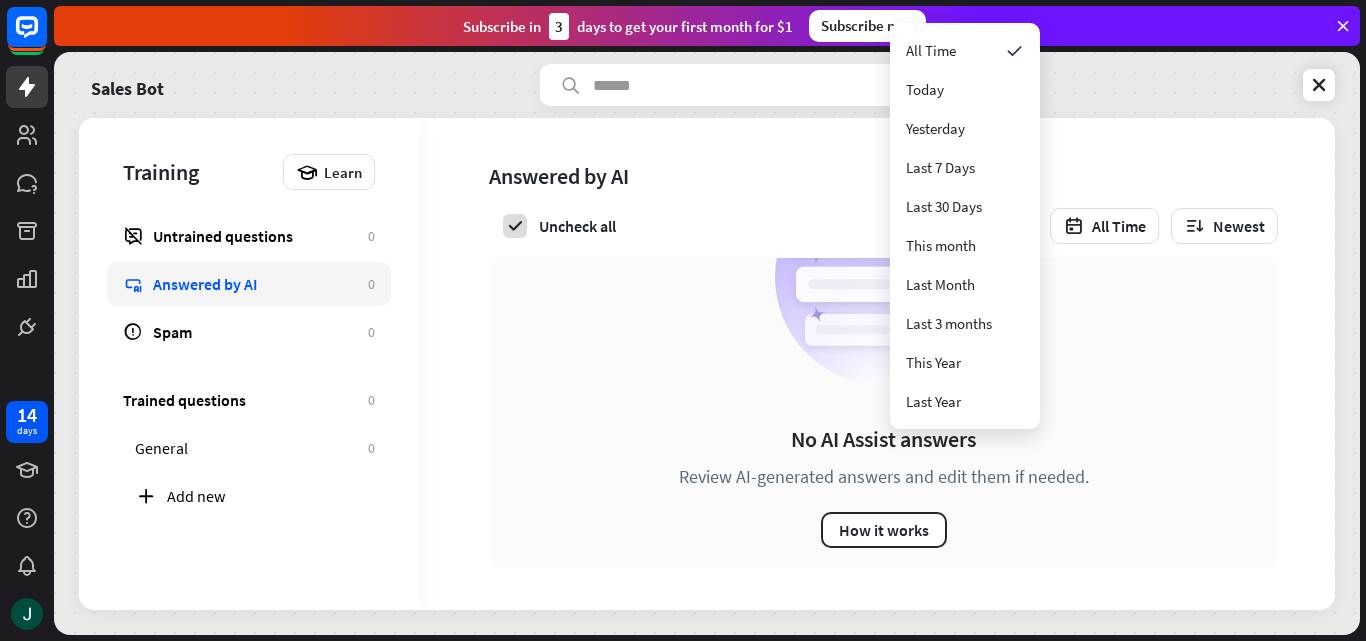 click on "No AI Assist answers
Review AI-generated answers and edit them if needed.
How it works" at bounding box center [883, 358] 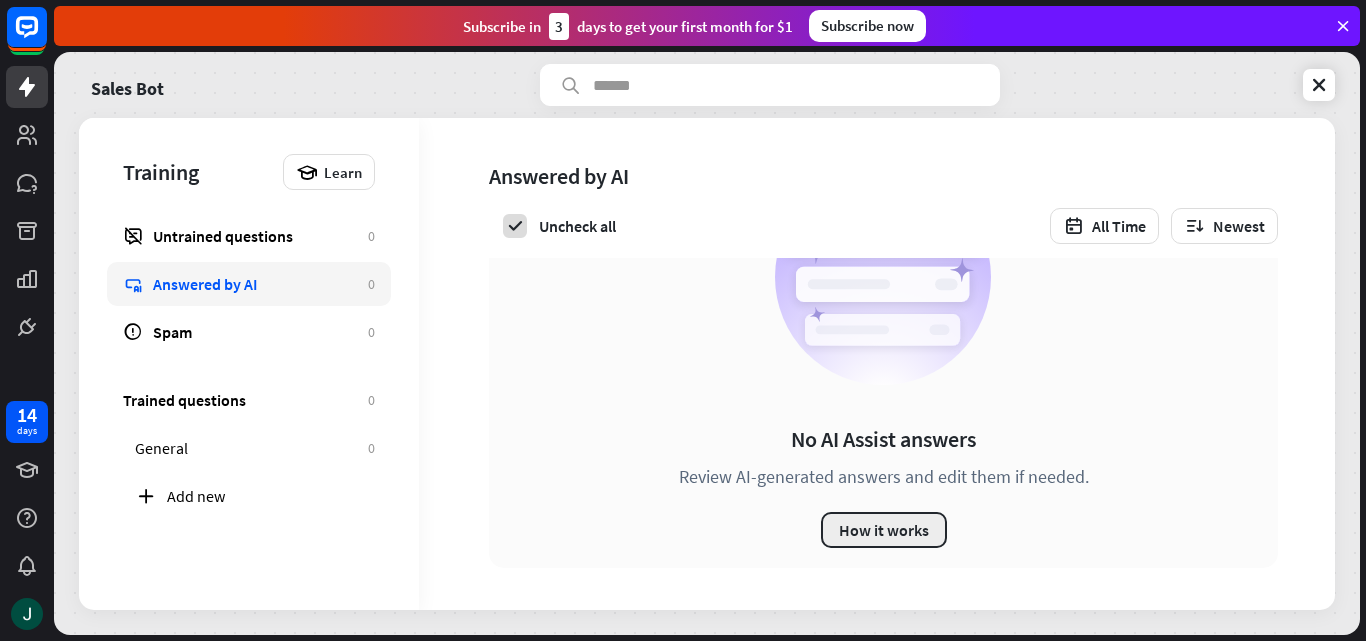 click on "How it works" at bounding box center (884, 530) 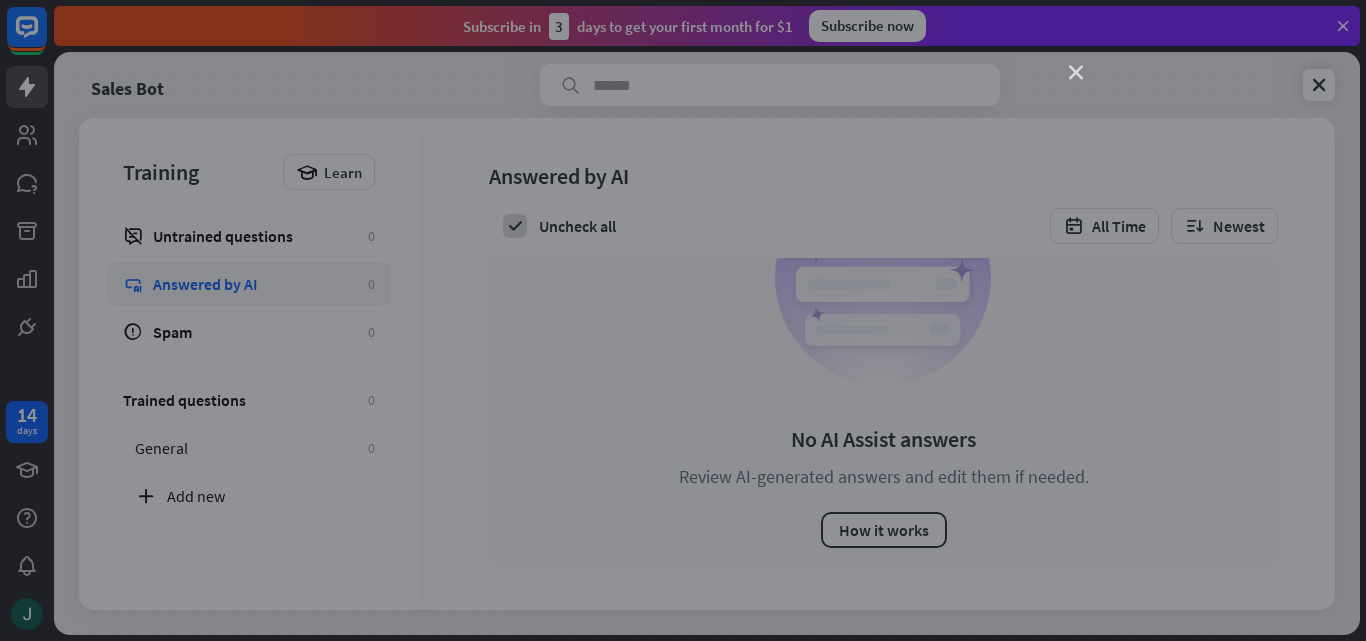 click on "close" at bounding box center (1076, 73) 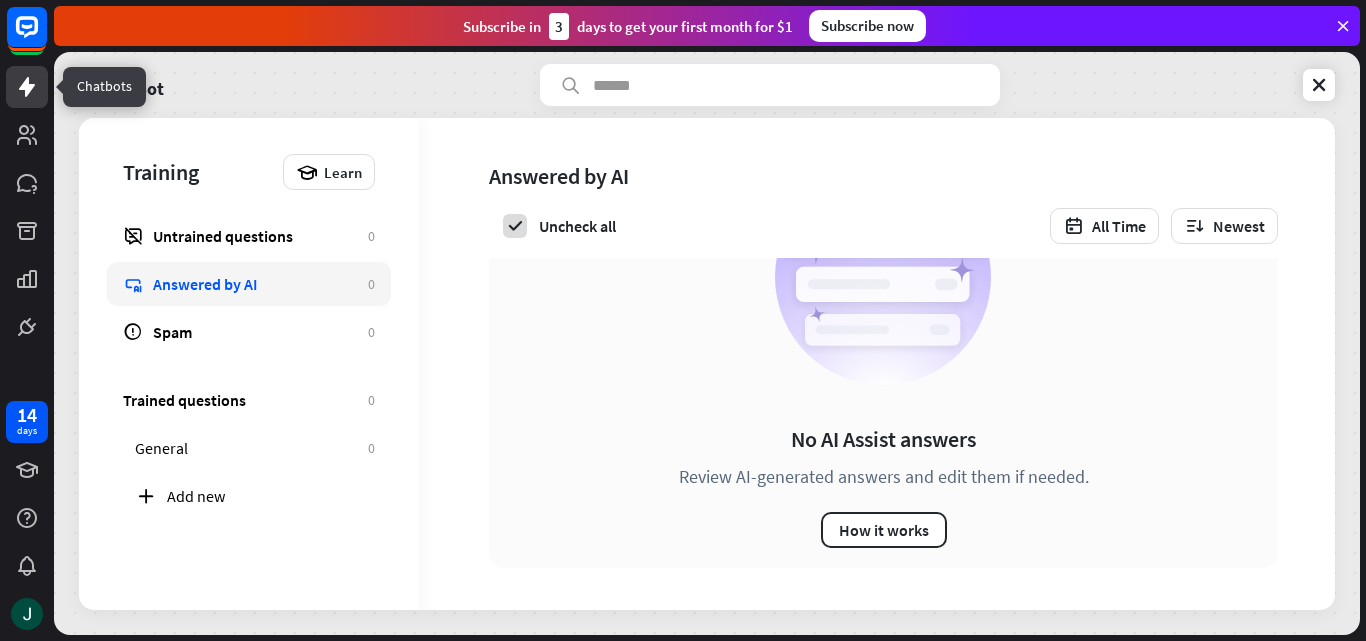 click 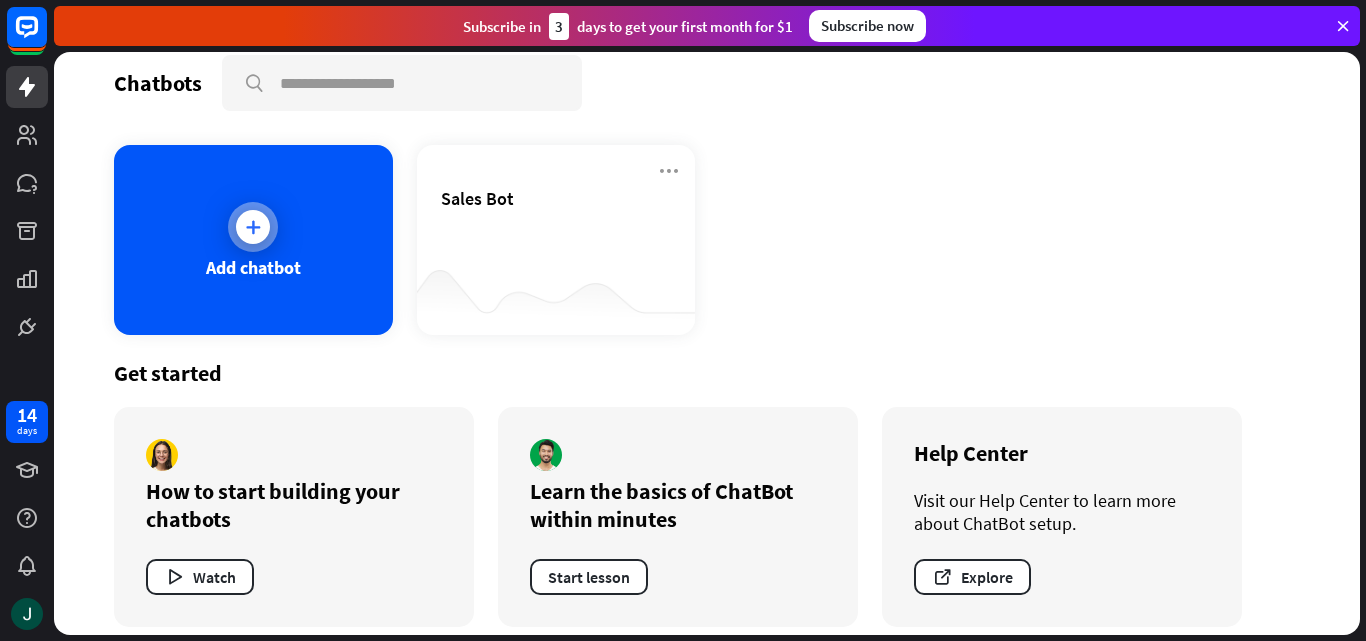 scroll, scrollTop: 37, scrollLeft: 0, axis: vertical 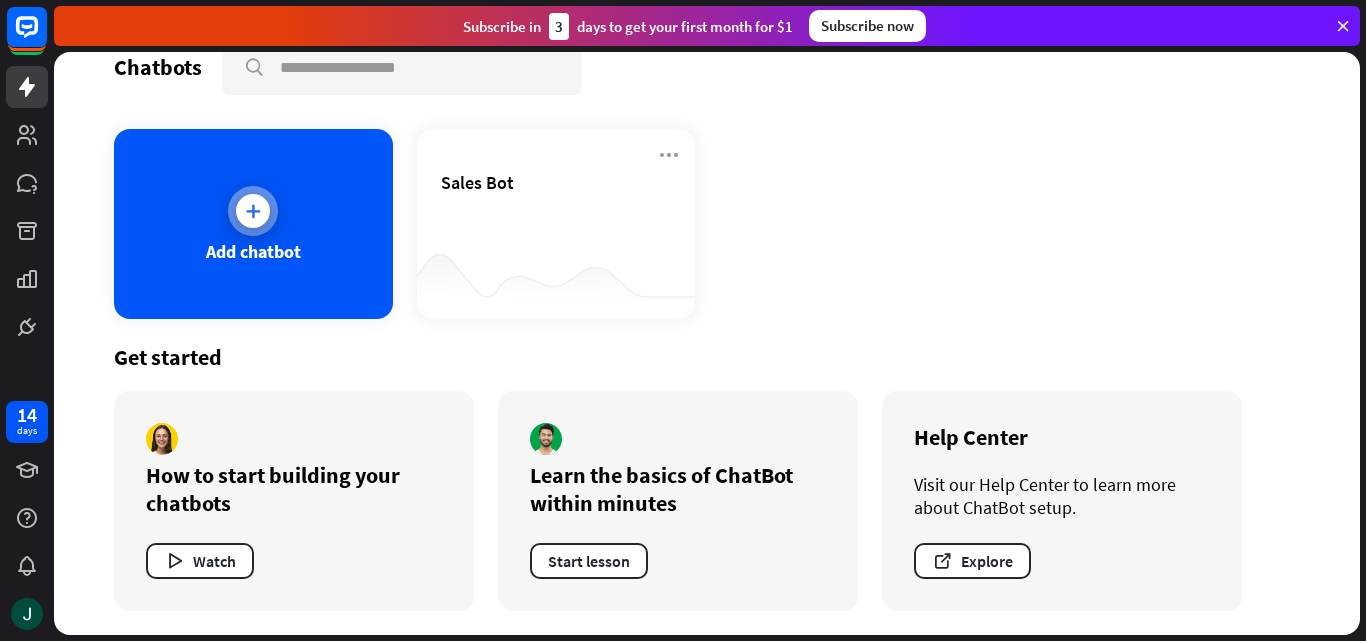 click at bounding box center [253, 211] 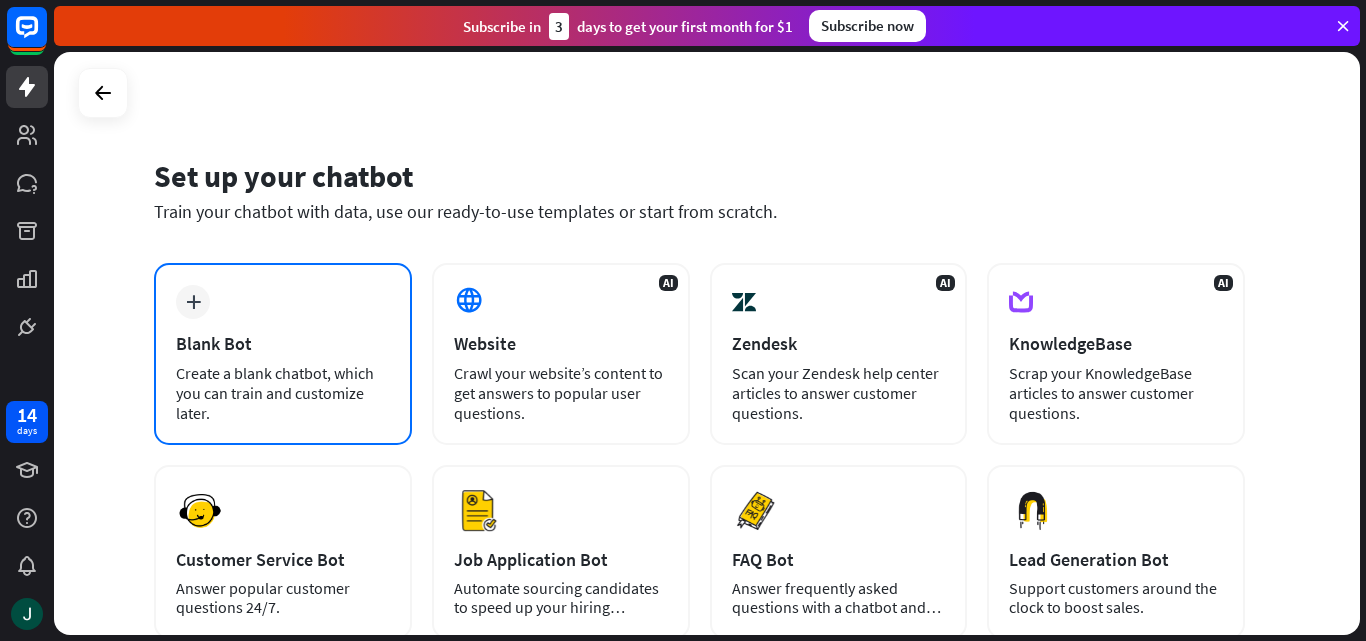 click on "plus   Blank Bot
Create a blank chatbot, which you can train and
customize later." at bounding box center [283, 354] 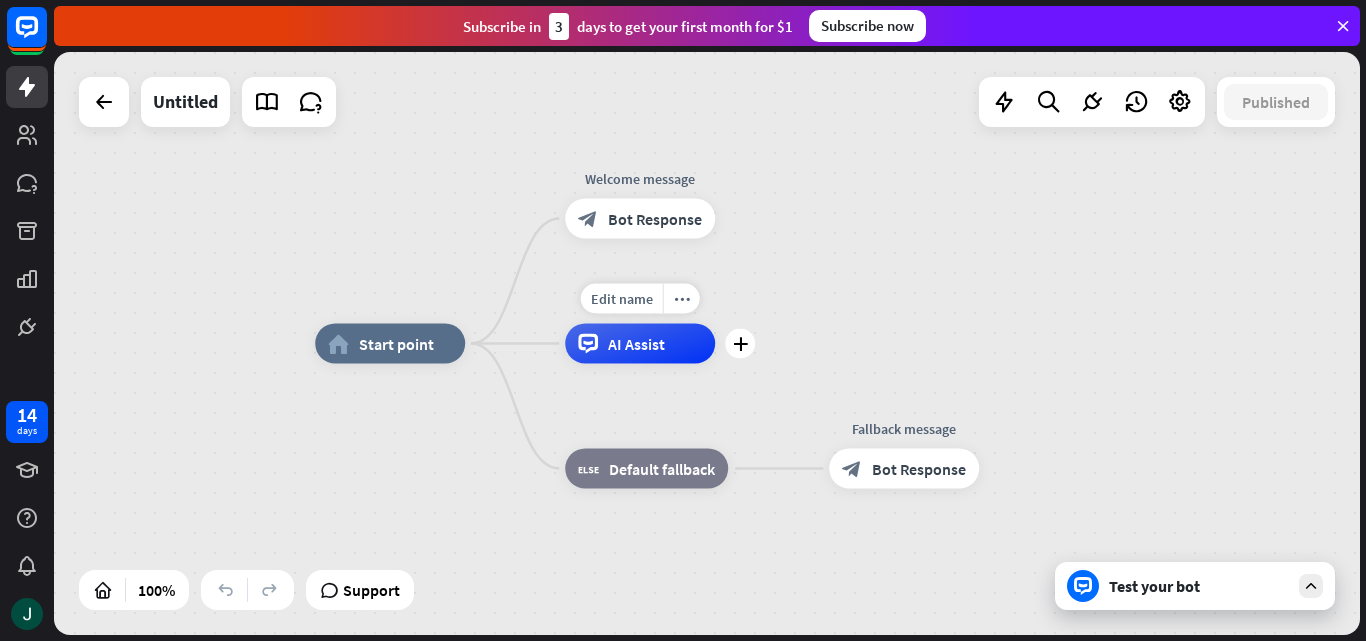 click on "AI Assist" at bounding box center [636, 344] 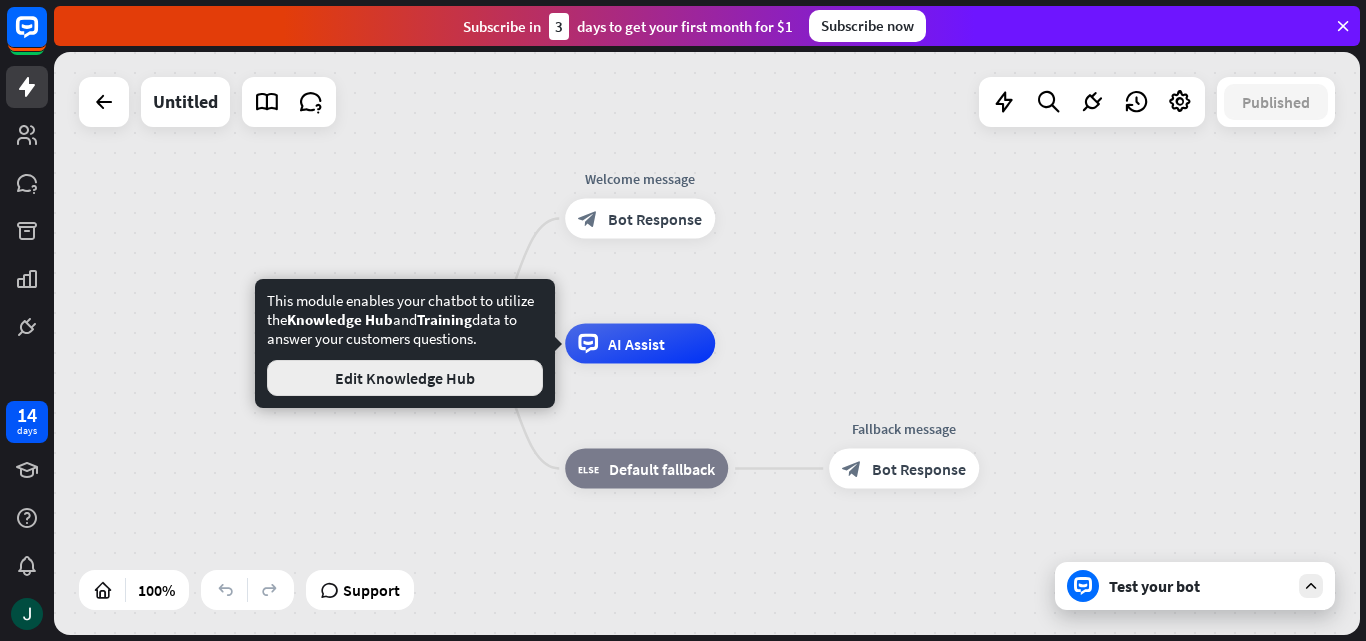 click on "Edit Knowledge Hub" at bounding box center (405, 378) 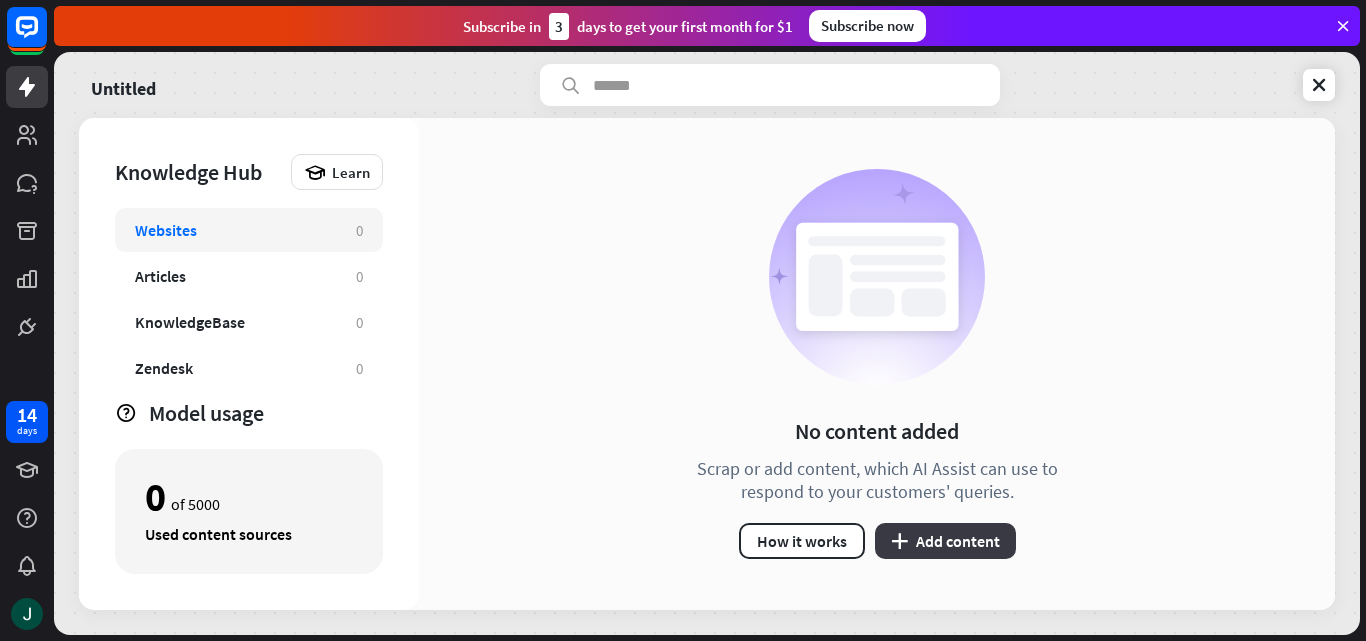 click on "plus
Add content" at bounding box center [945, 541] 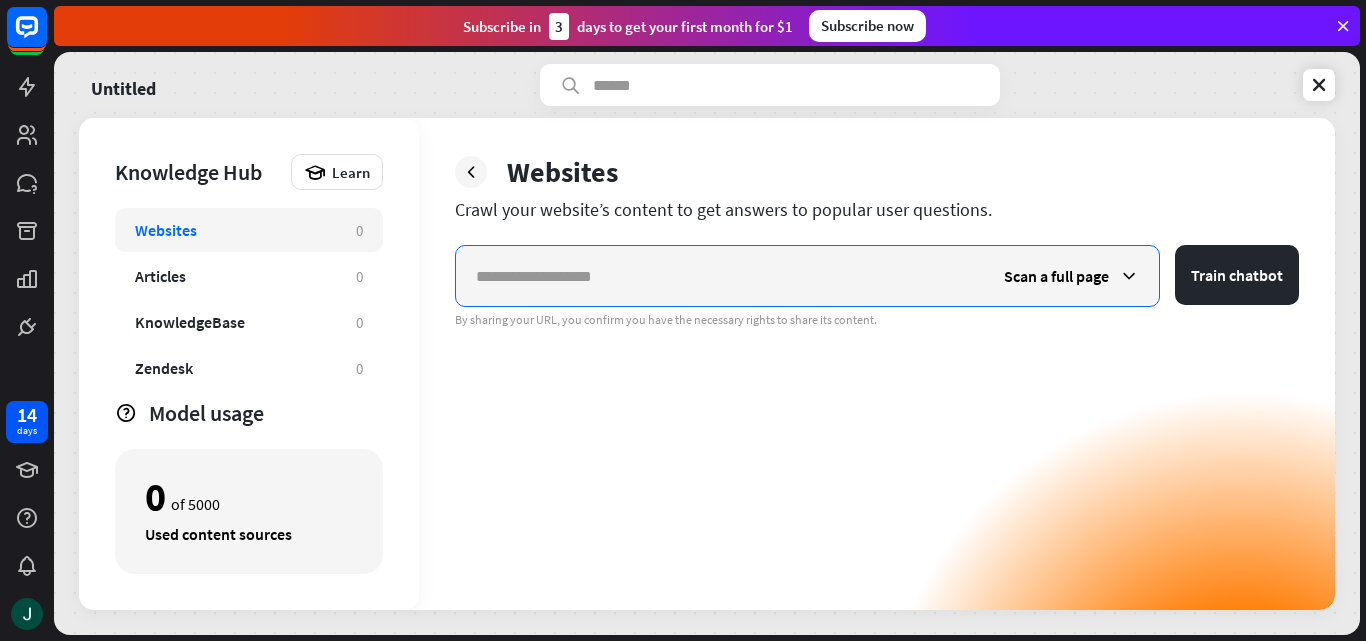 paste on "**********" 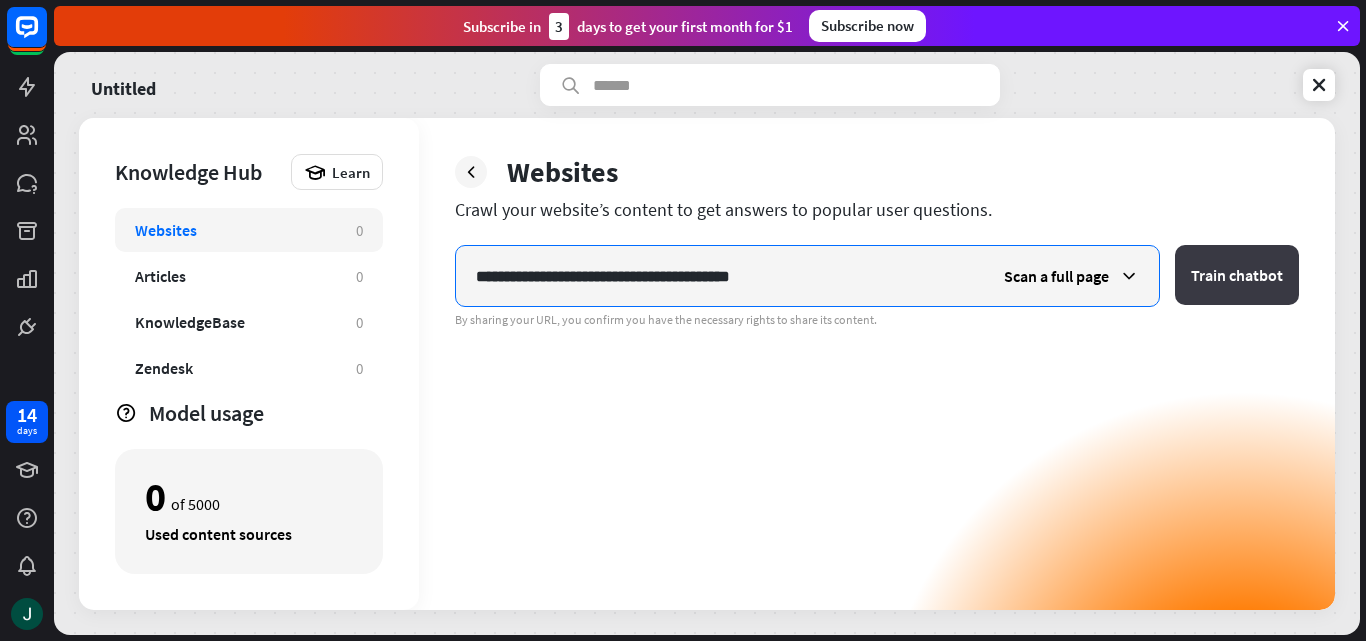 type on "**********" 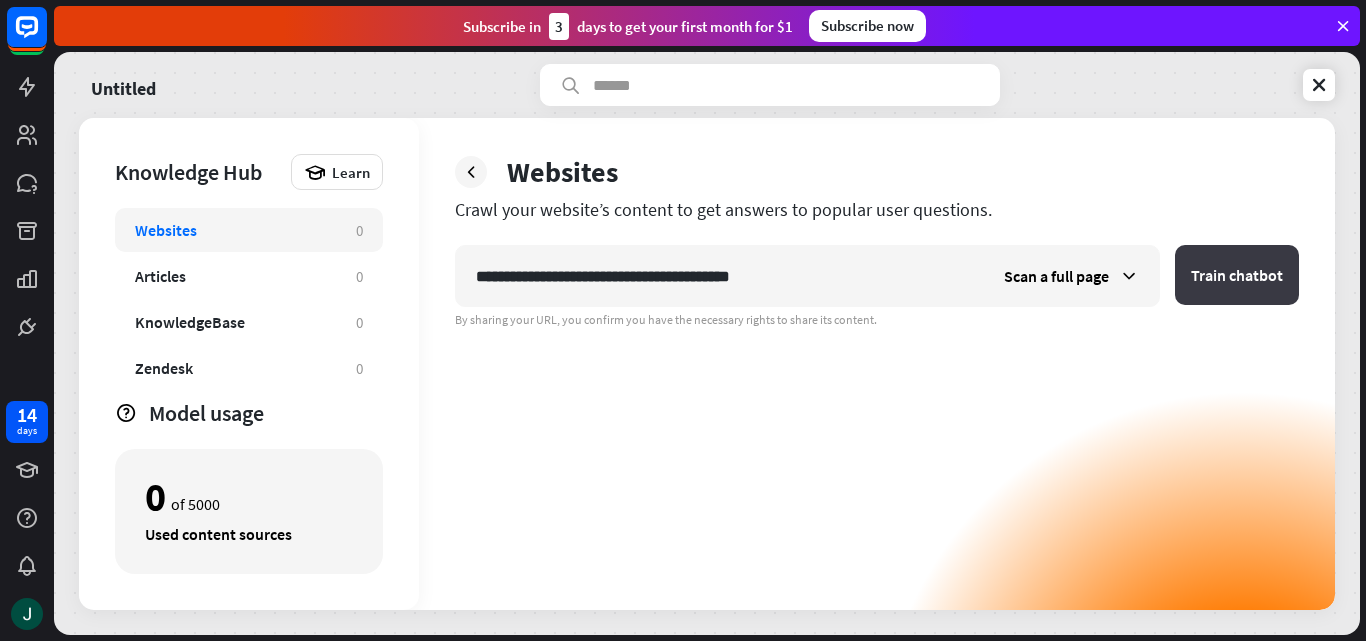 click on "Train chatbot" at bounding box center [1237, 275] 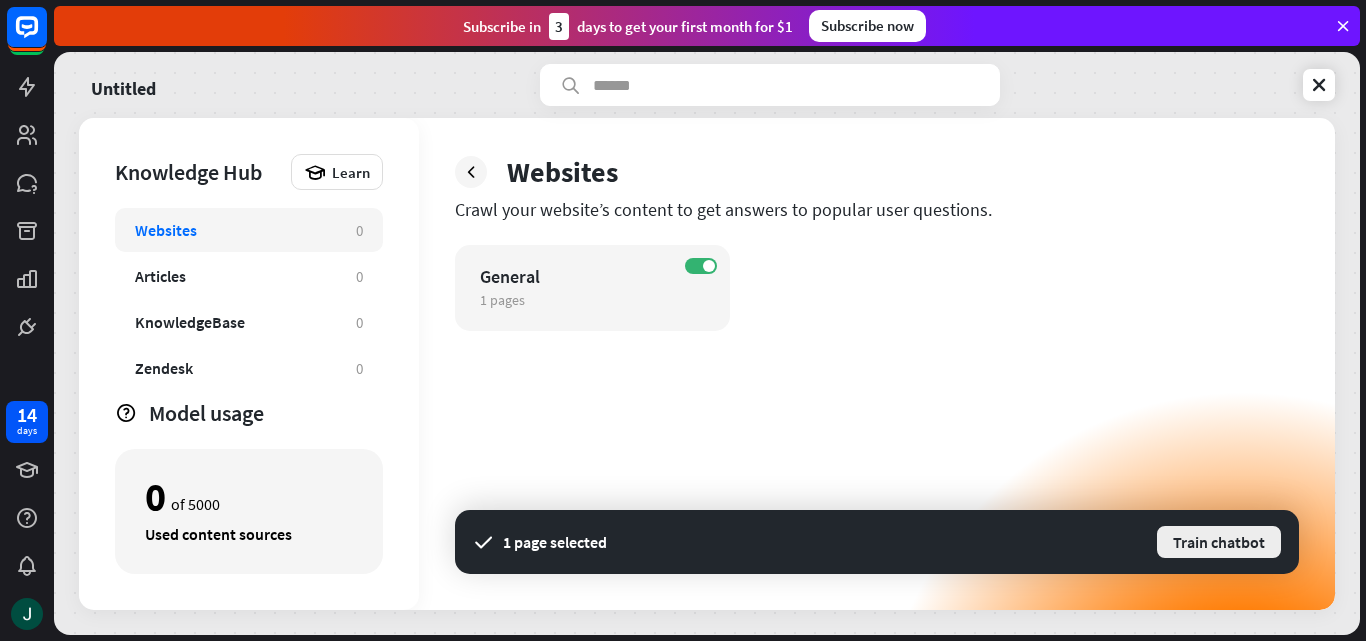click on "Train chatbot" at bounding box center [1219, 542] 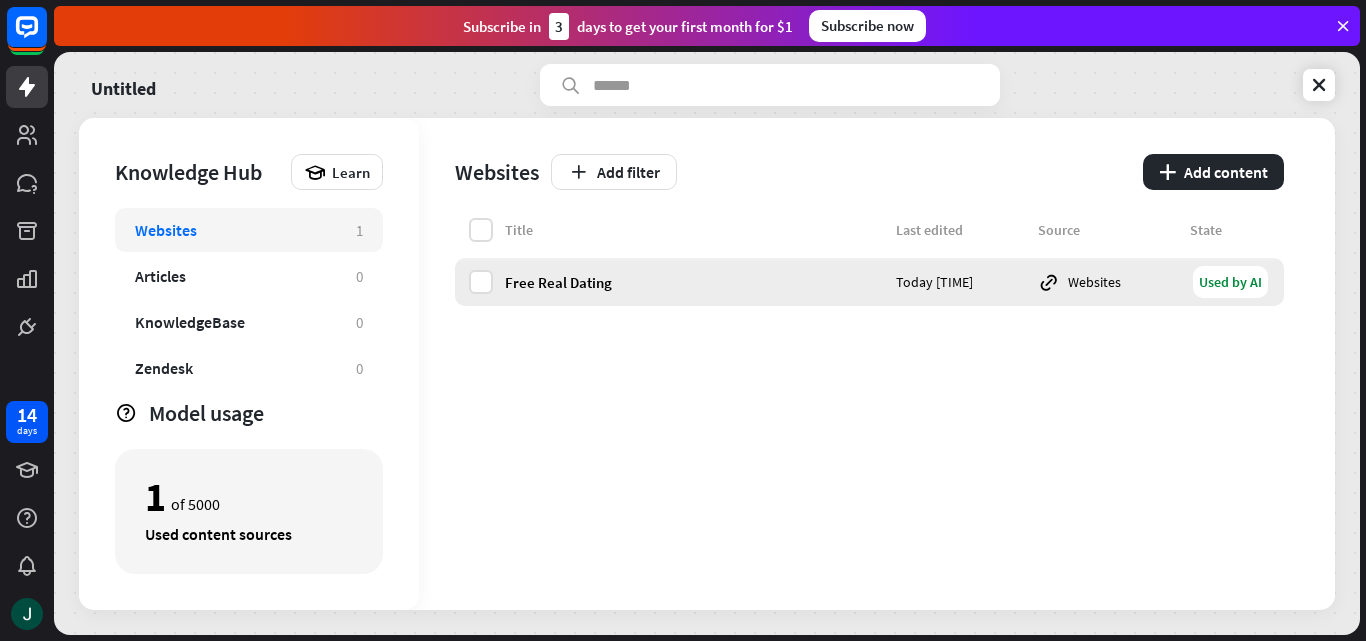 click on "Used by AI" at bounding box center [1230, 282] 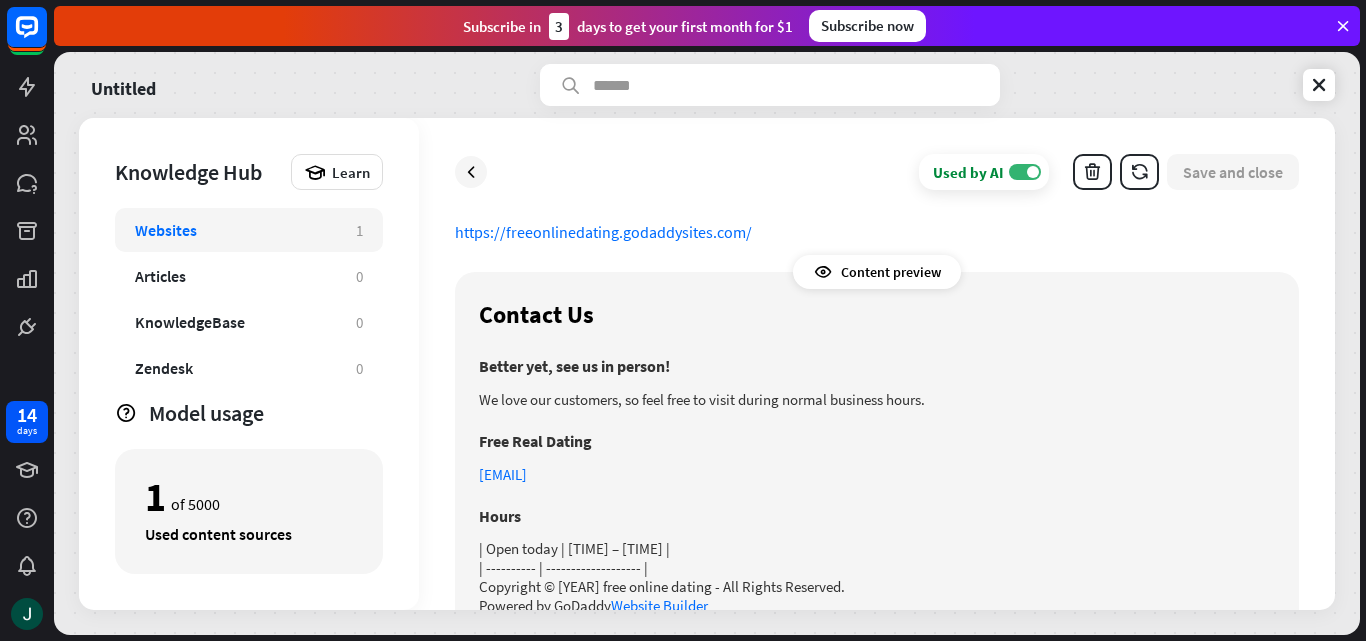 scroll, scrollTop: 0, scrollLeft: 0, axis: both 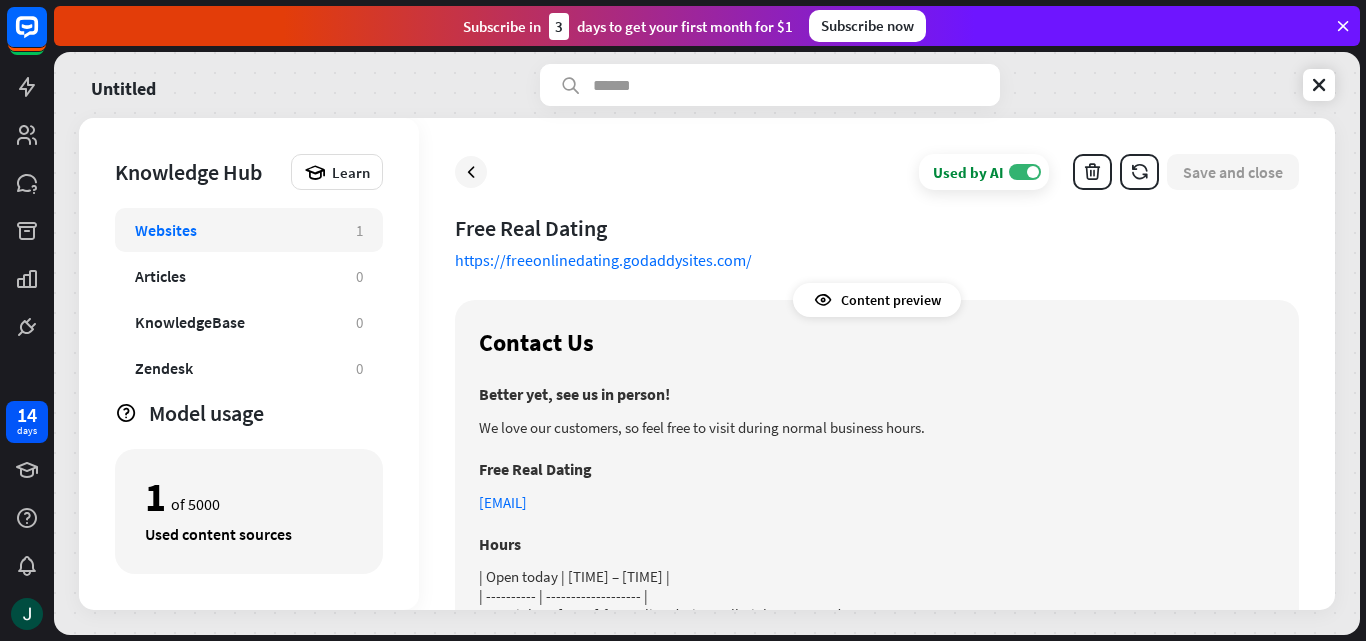 click on "Content preview" at bounding box center [877, 300] 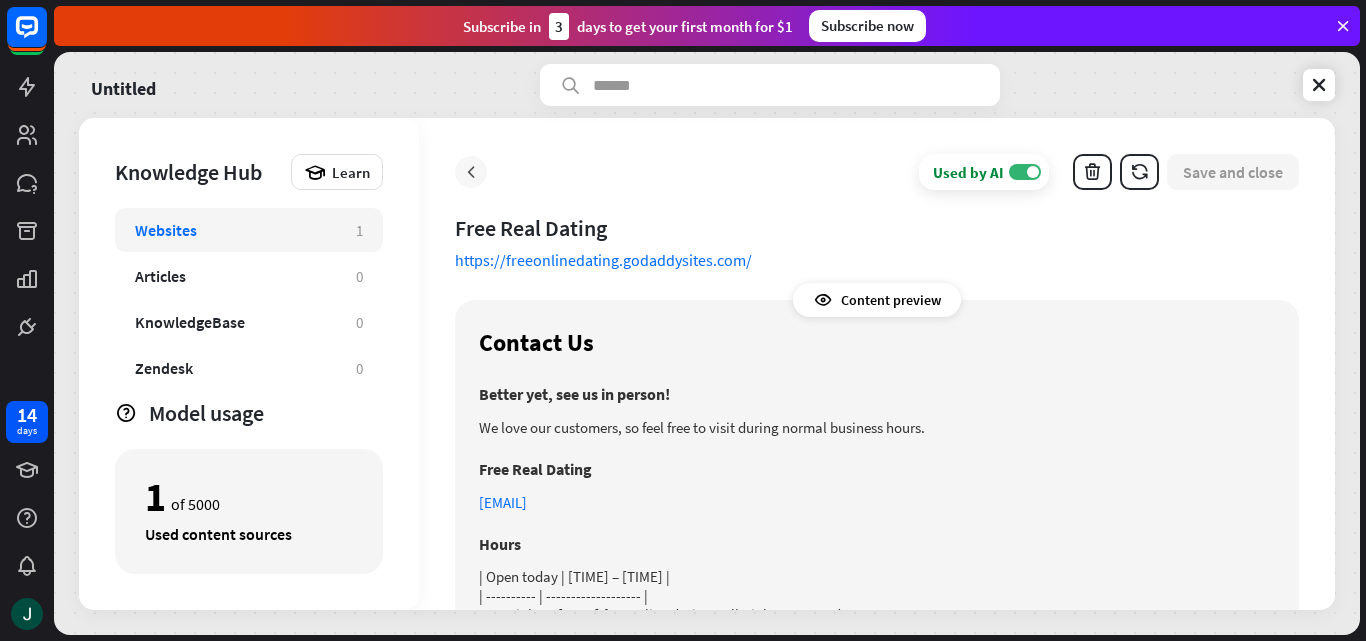 click at bounding box center (471, 172) 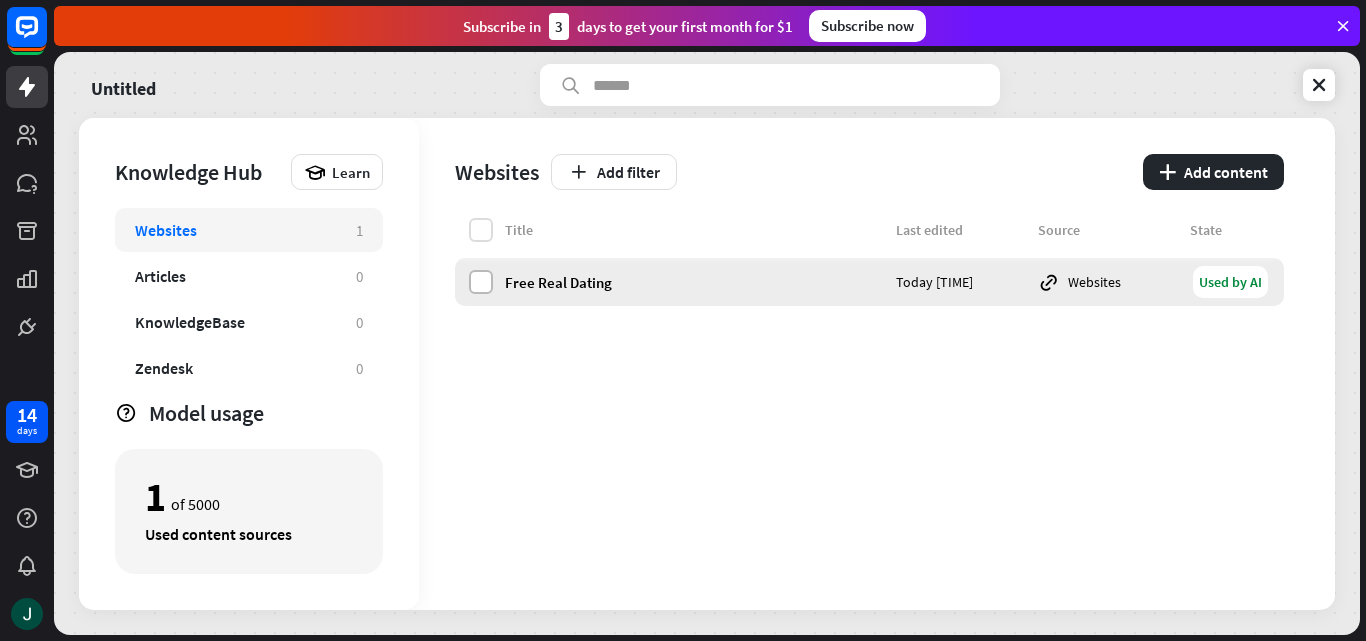 click at bounding box center [481, 282] 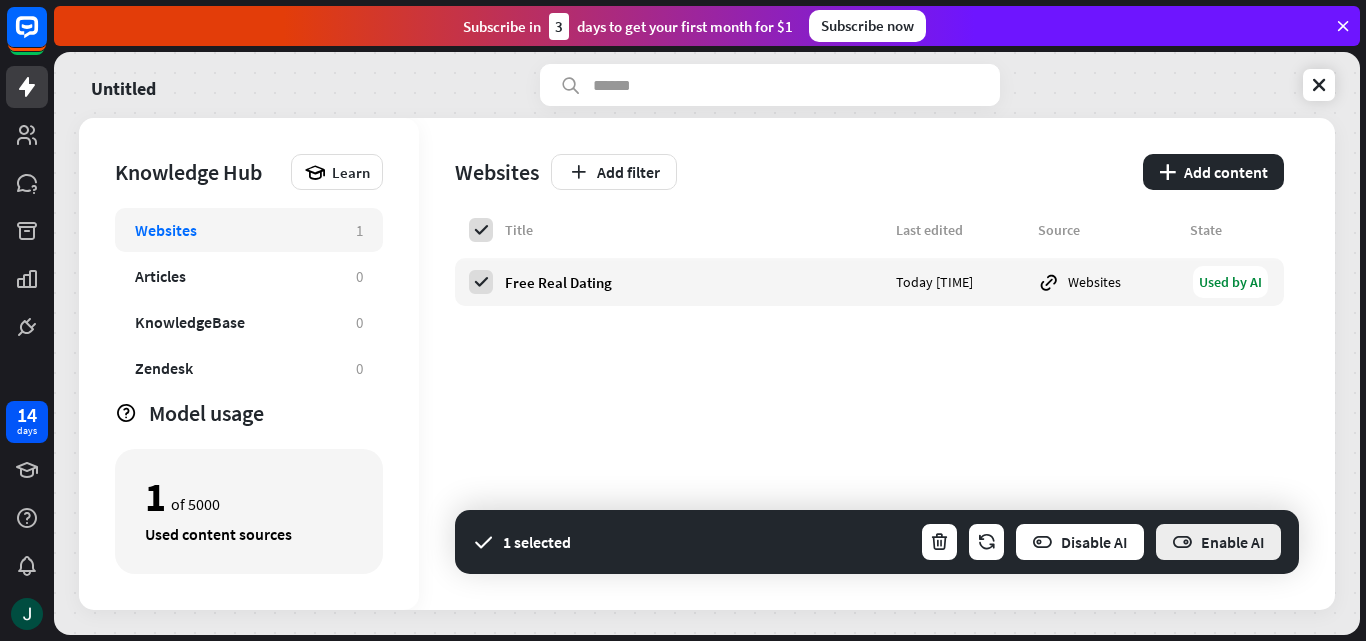 click on "Enable AI" at bounding box center (1218, 542) 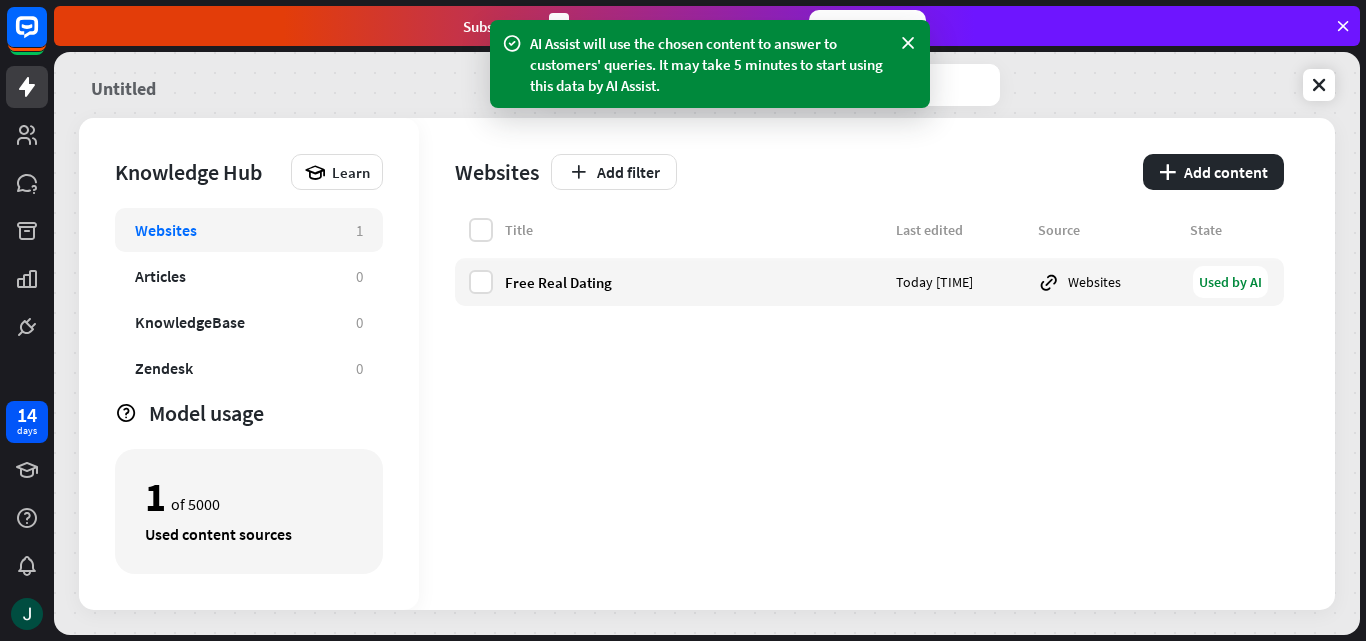 click on "Untitled" at bounding box center [123, 85] 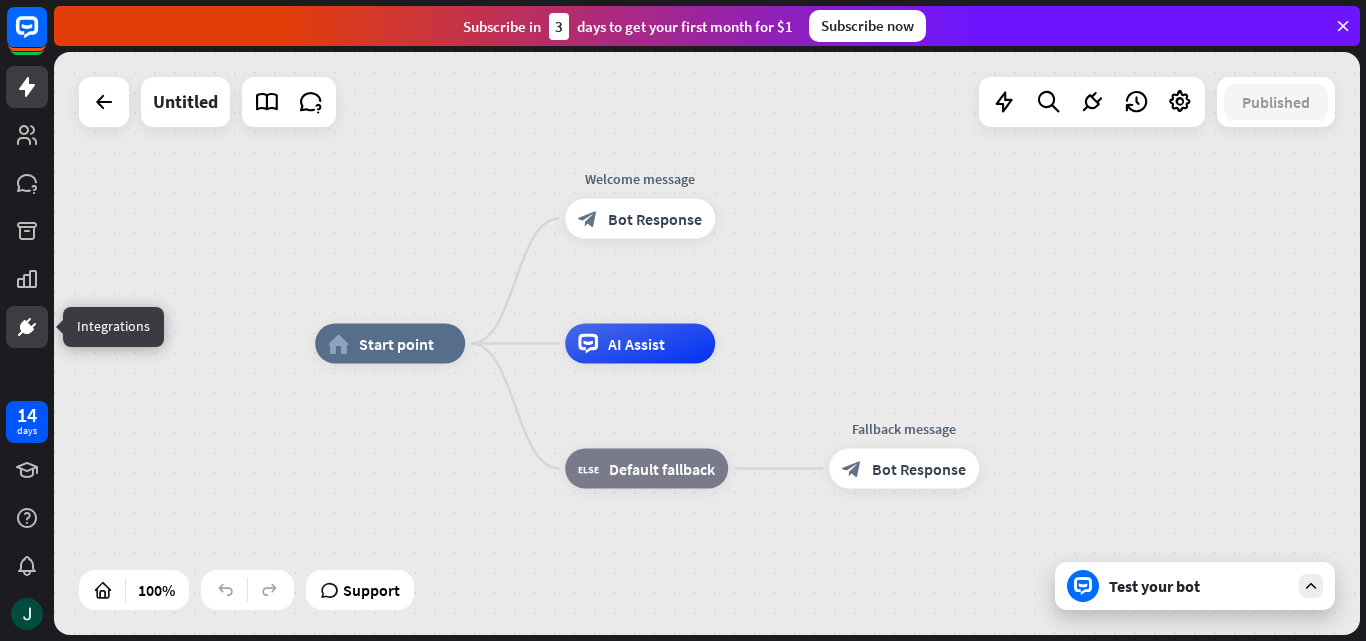 click at bounding box center (27, 327) 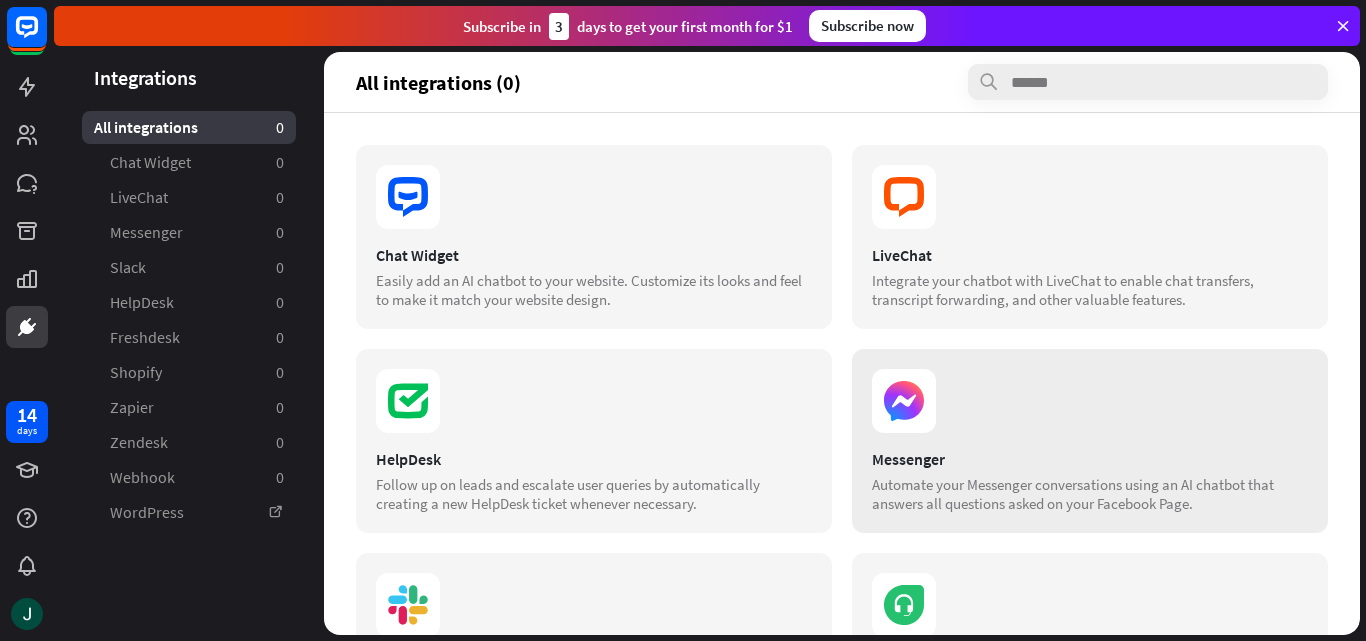 click on "Messenger
Automate your Messenger conversations using an AI chatbot that answers all questions asked on your Facebook Page." at bounding box center (1090, 441) 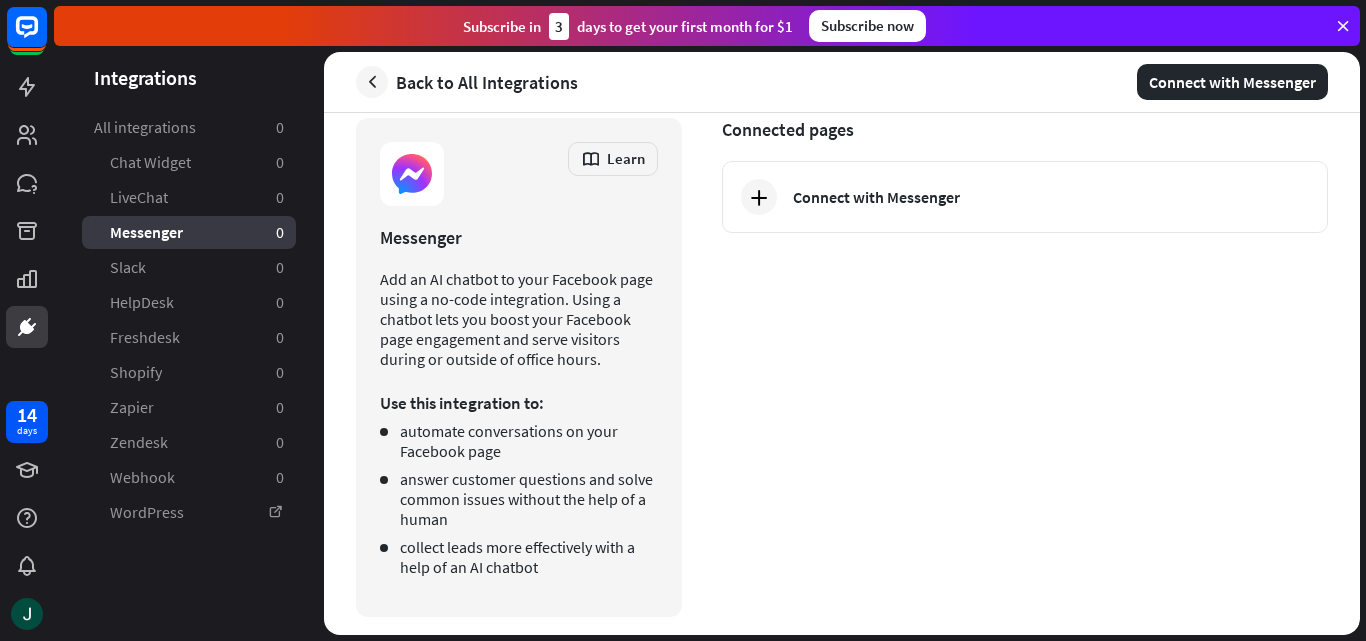 scroll, scrollTop: 41, scrollLeft: 0, axis: vertical 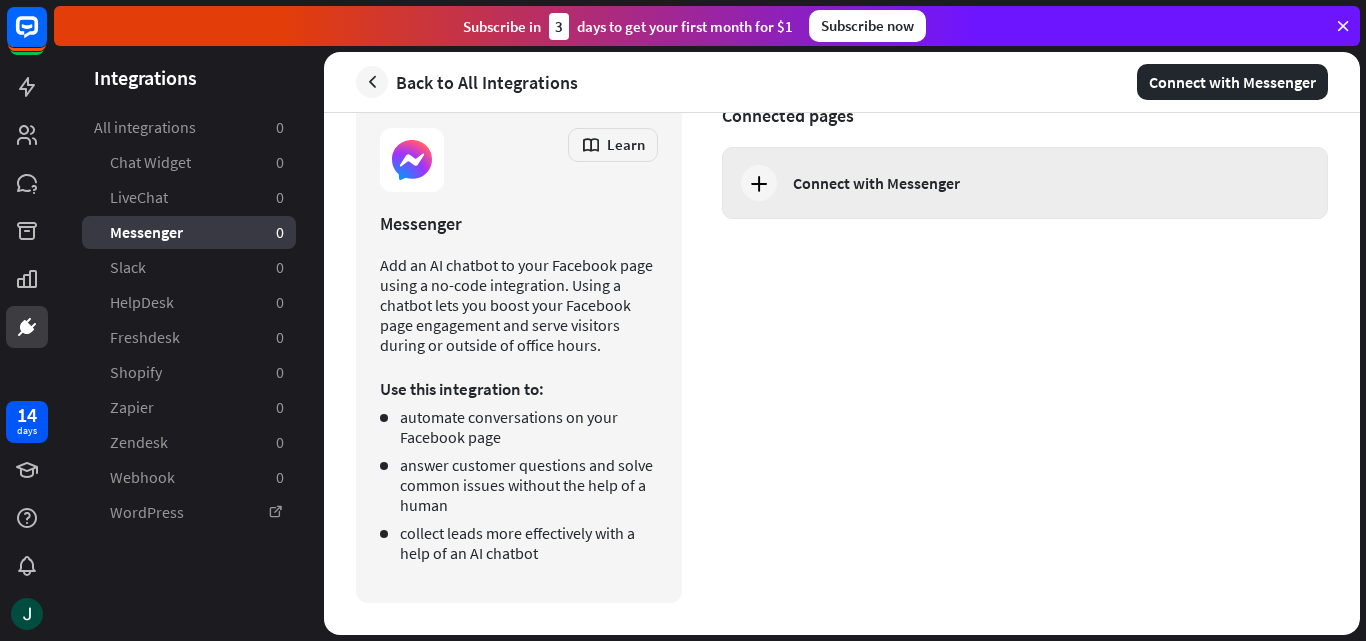 click on "Connect with Messenger" at bounding box center (876, 183) 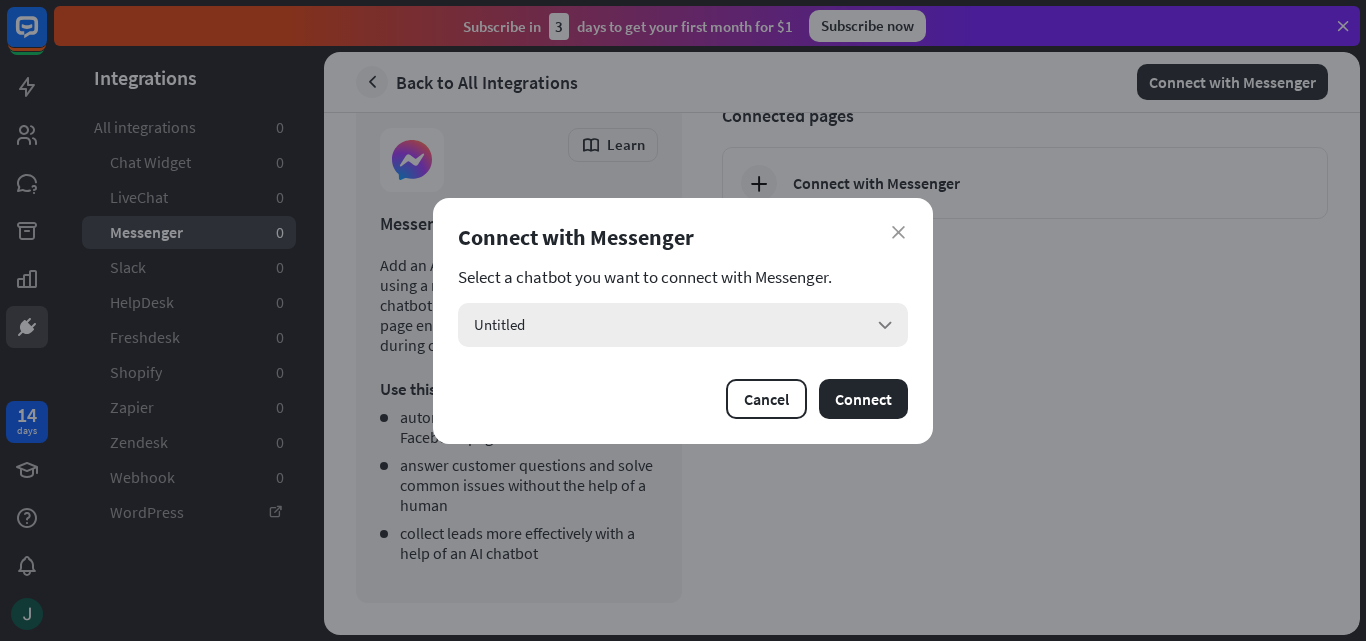 click on "Untitled
arrow_down" at bounding box center [683, 325] 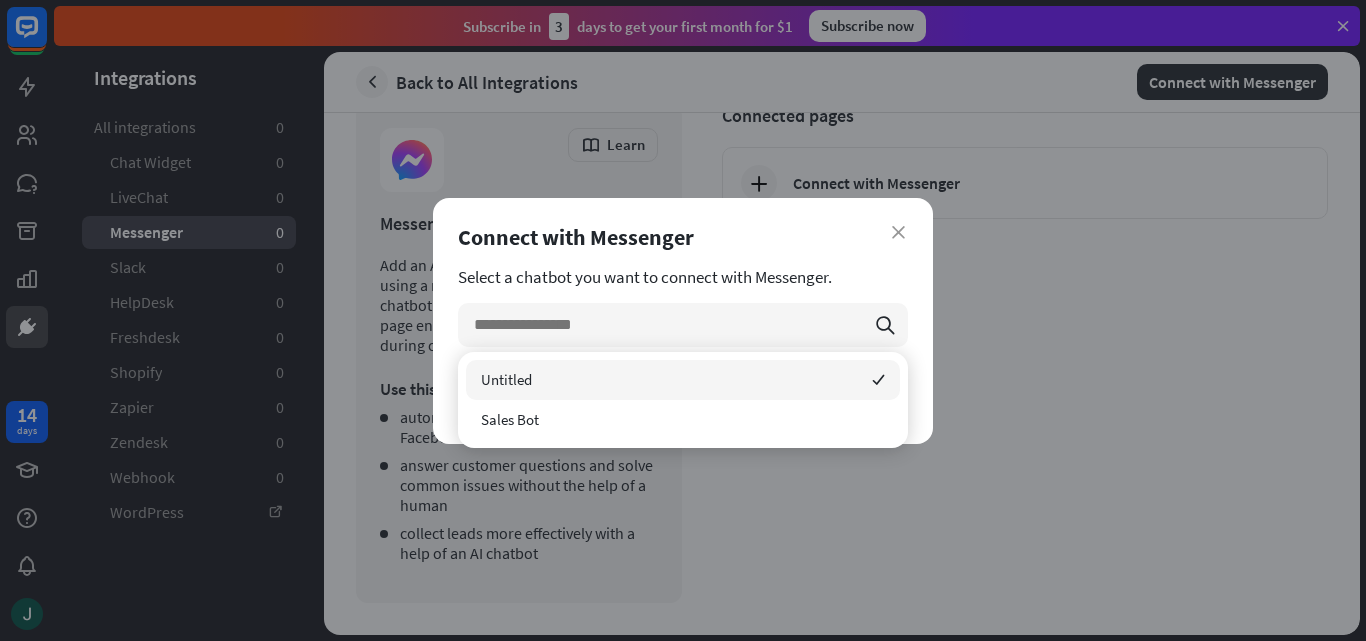 click on "Untitled
checked" at bounding box center (683, 380) 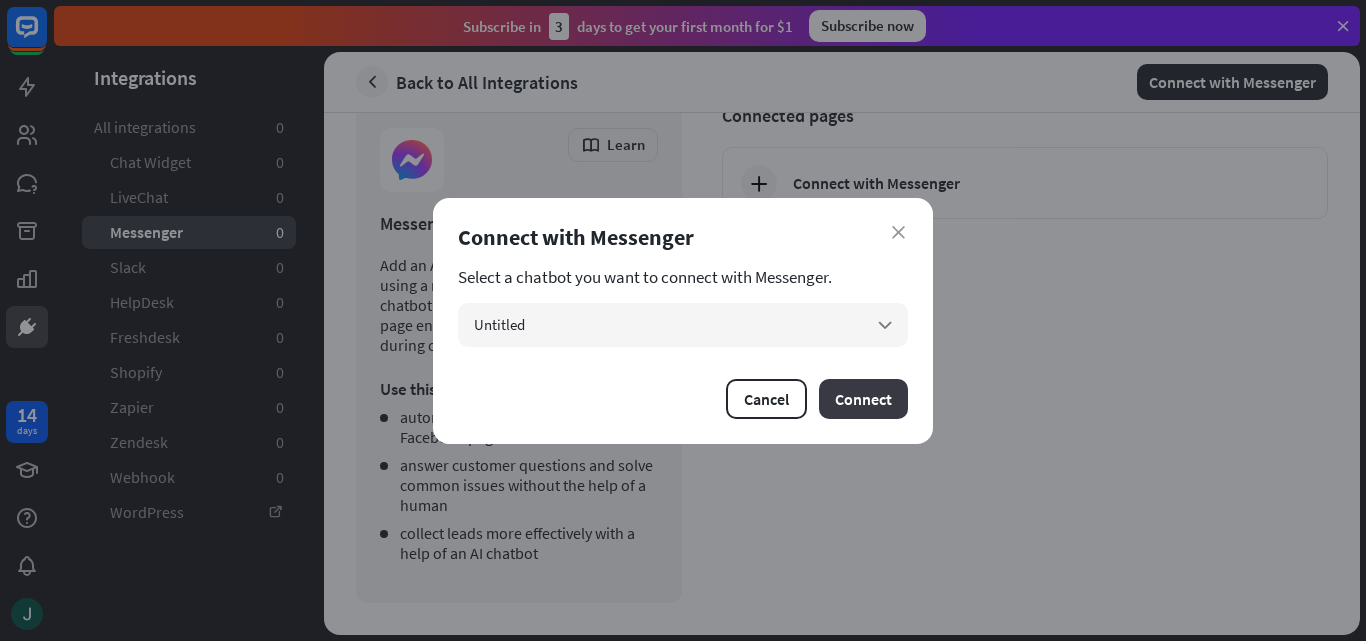 click on "Connect" at bounding box center (863, 399) 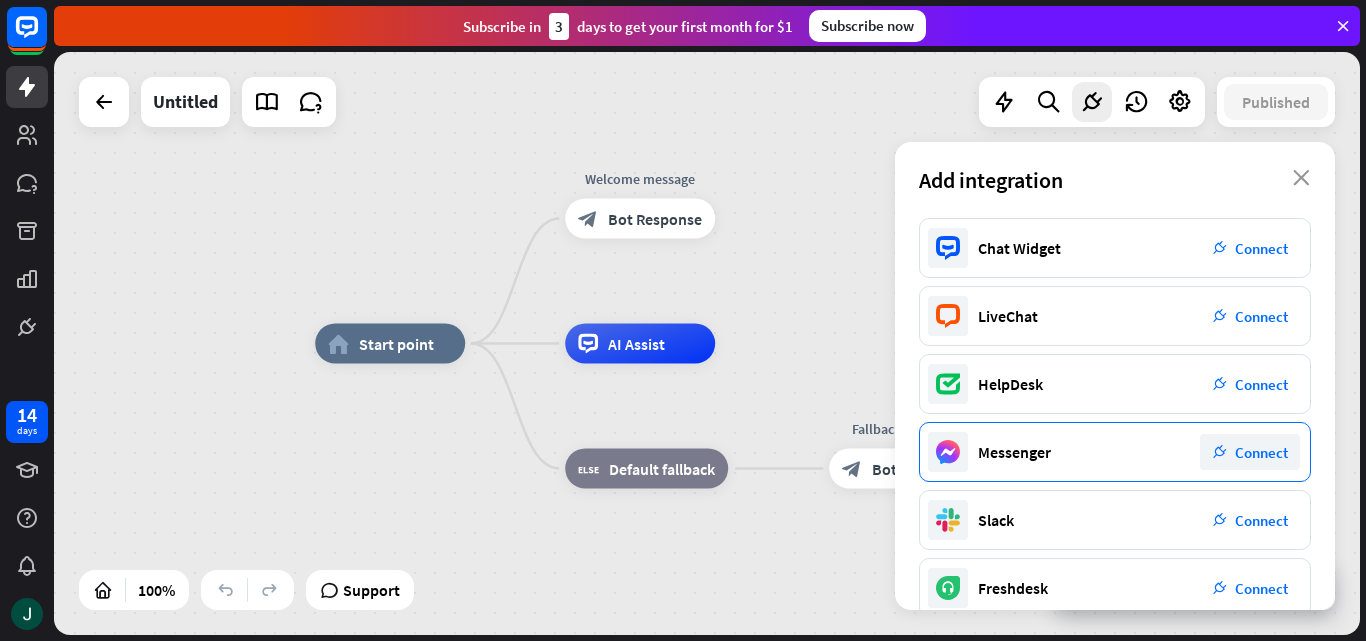 click on "Connect" at bounding box center (1261, 452) 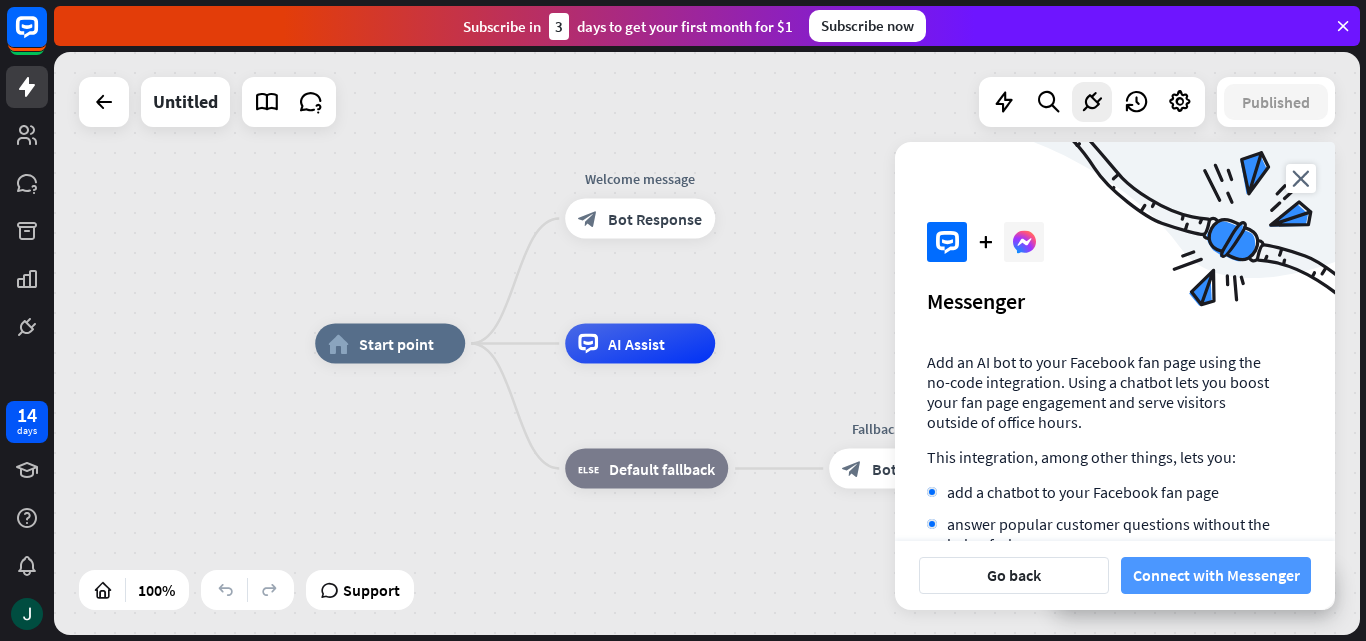click on "Connect with Messenger" at bounding box center [1216, 575] 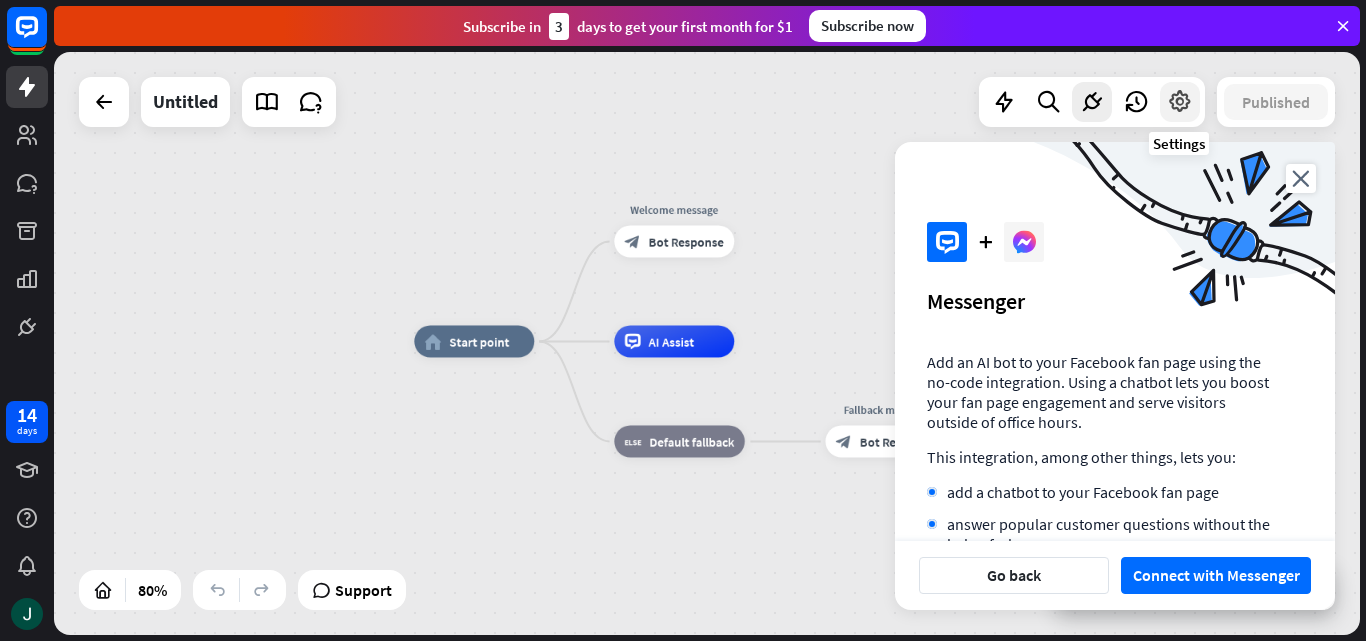 click at bounding box center (1180, 102) 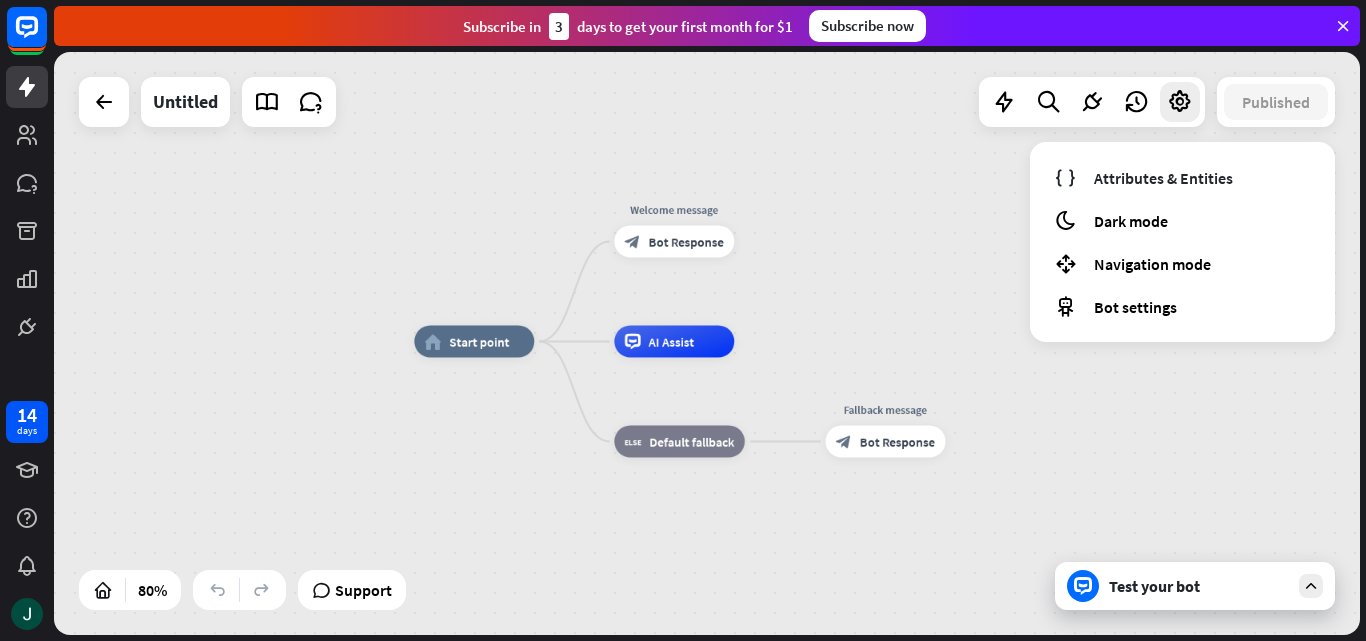 click on "home_2   Start point                 Welcome message   block_bot_response   Bot Response                     AI Assist                   block_fallback   Default fallback                 Fallback message   block_bot_response   Bot Response" at bounding box center [936, 574] 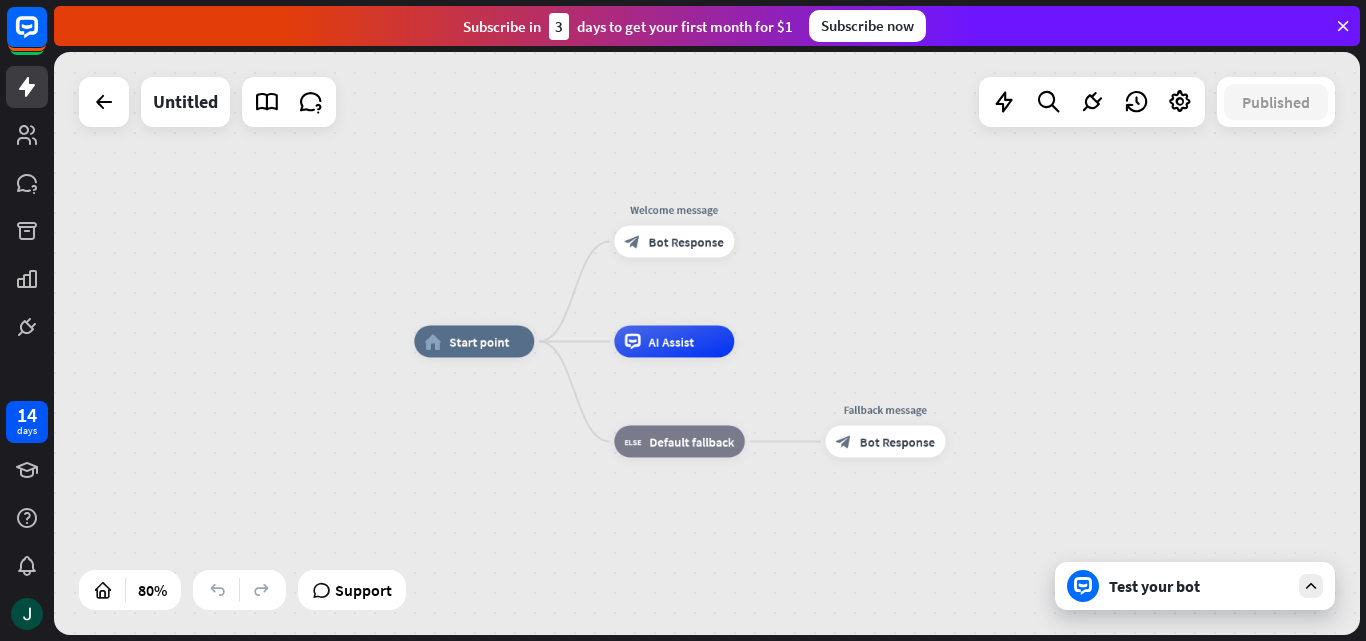 click on "Test your bot" at bounding box center (1195, 586) 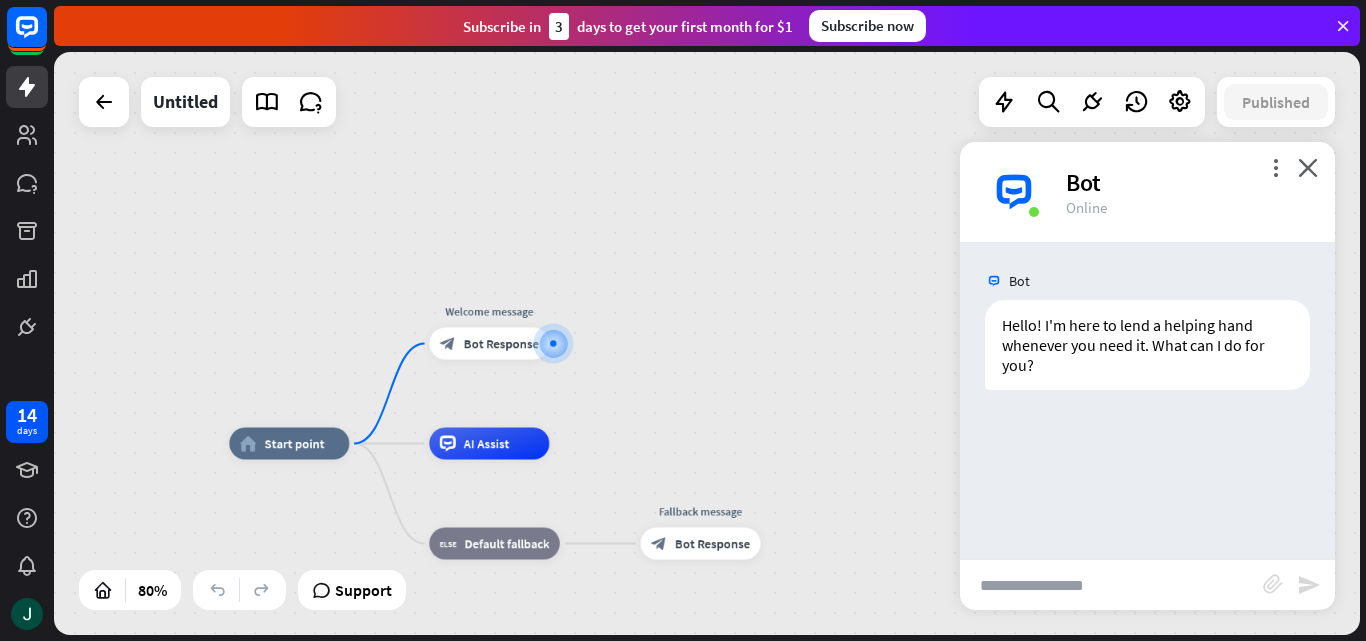 click at bounding box center [1111, 585] 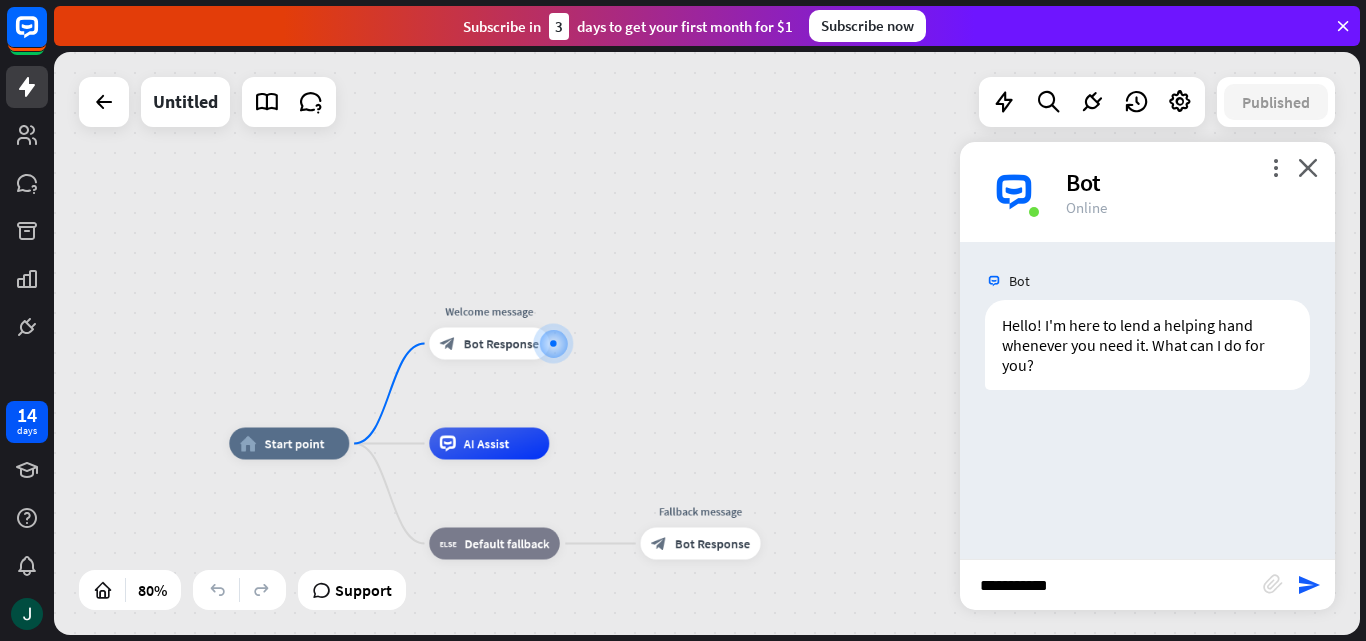 type on "**********" 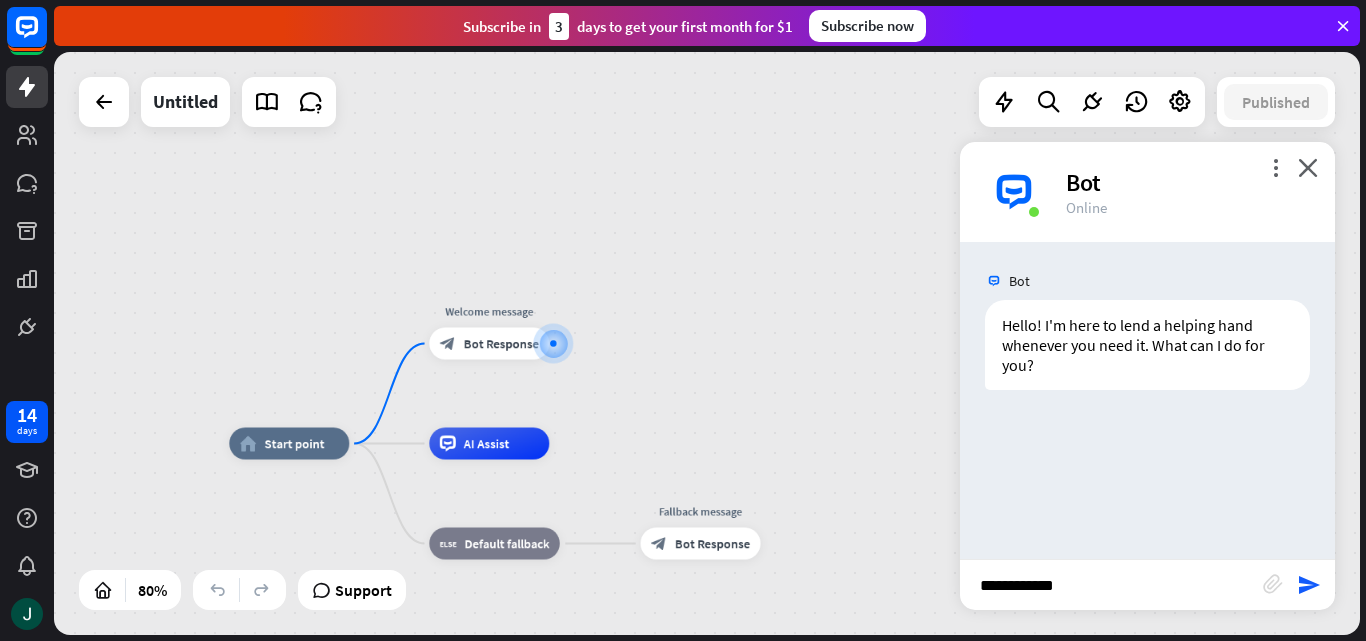 type 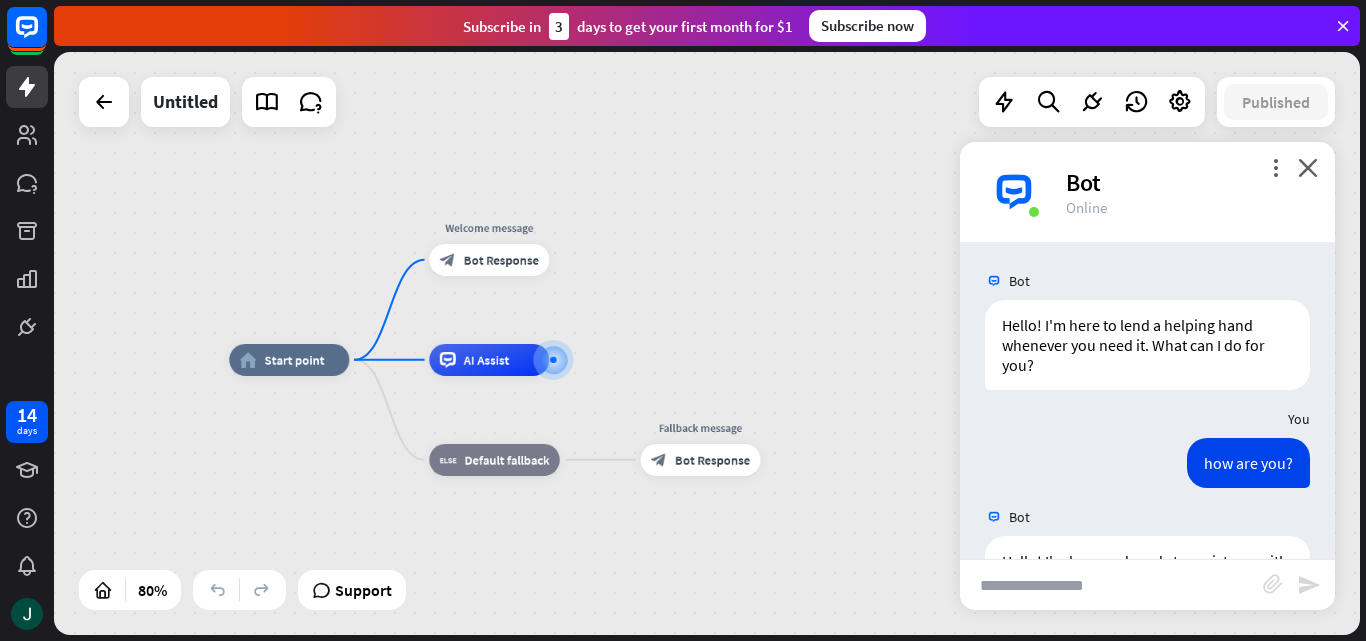 scroll, scrollTop: 117, scrollLeft: 0, axis: vertical 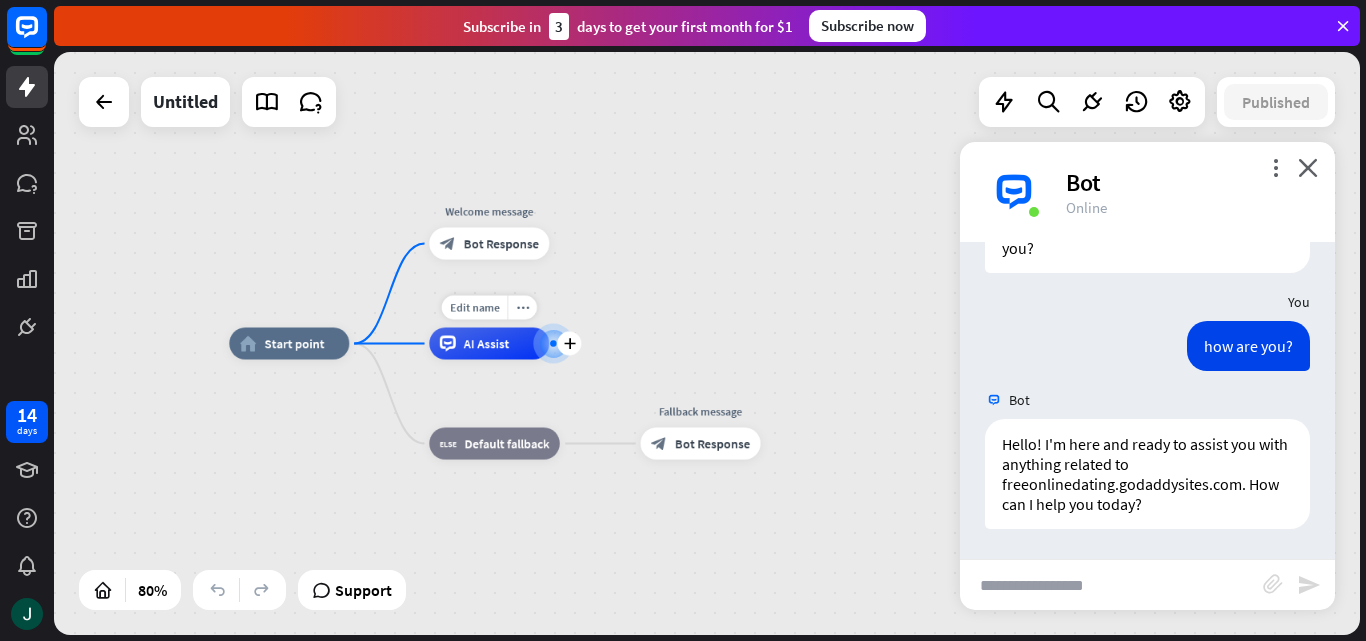 click on "AI Assist" at bounding box center [487, 344] 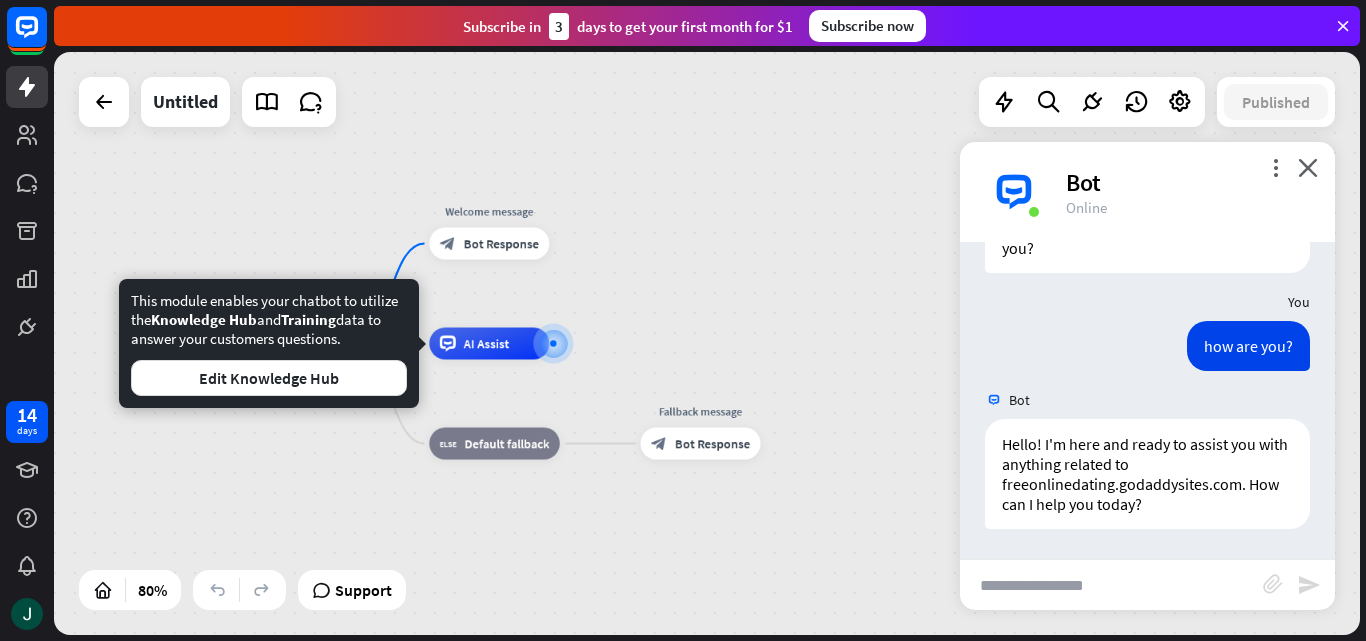 click on "This module enables your chatbot to utilize the  Knowledge Hub  and  Training  data to answer your customers questions.
Edit Knowledge Hub" at bounding box center (269, 343) 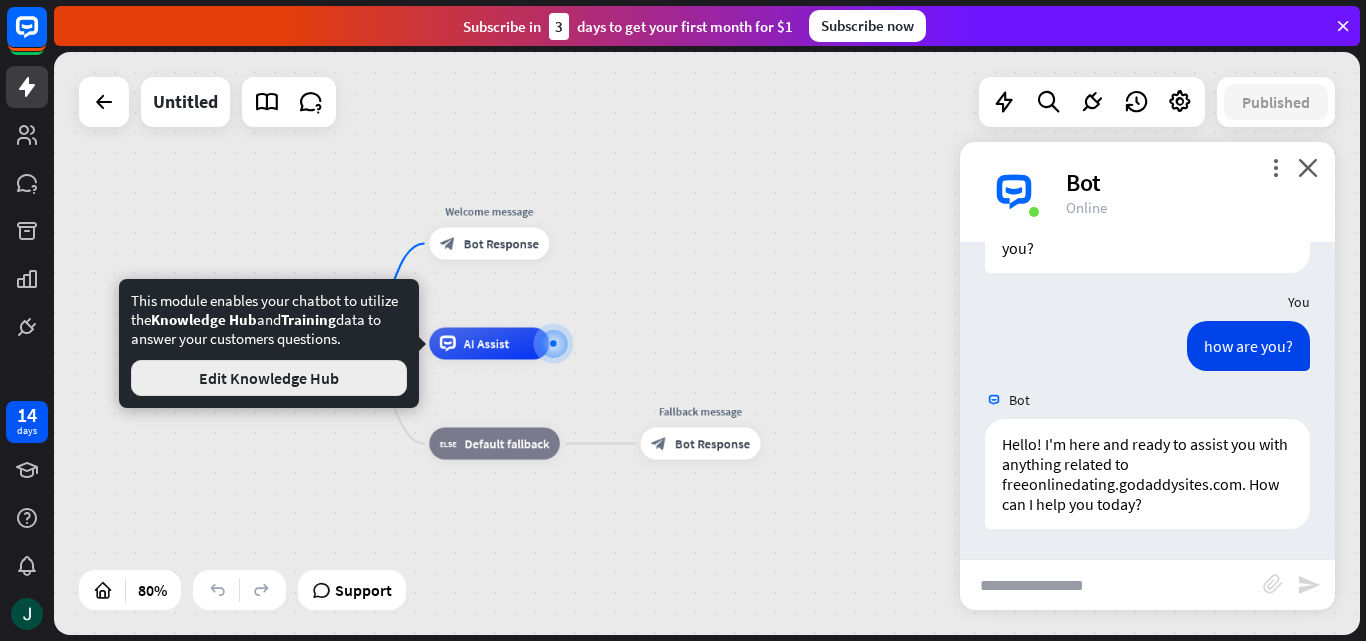click on "Edit Knowledge Hub" at bounding box center [269, 378] 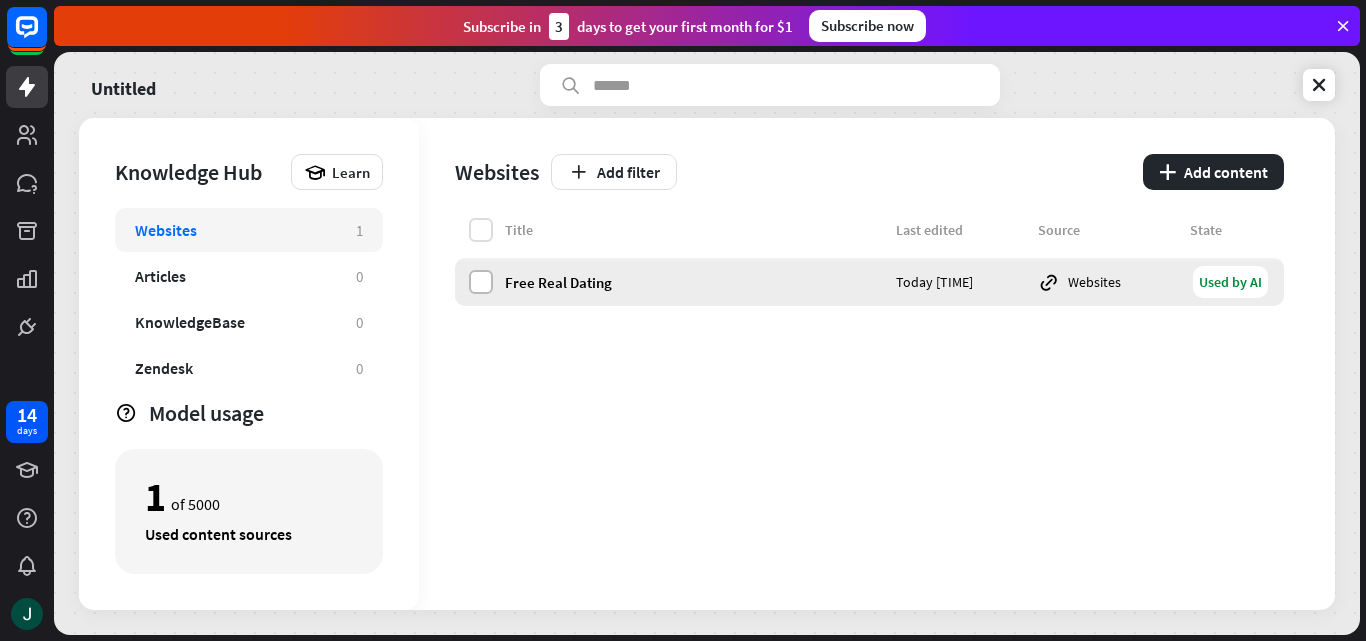 click at bounding box center (481, 282) 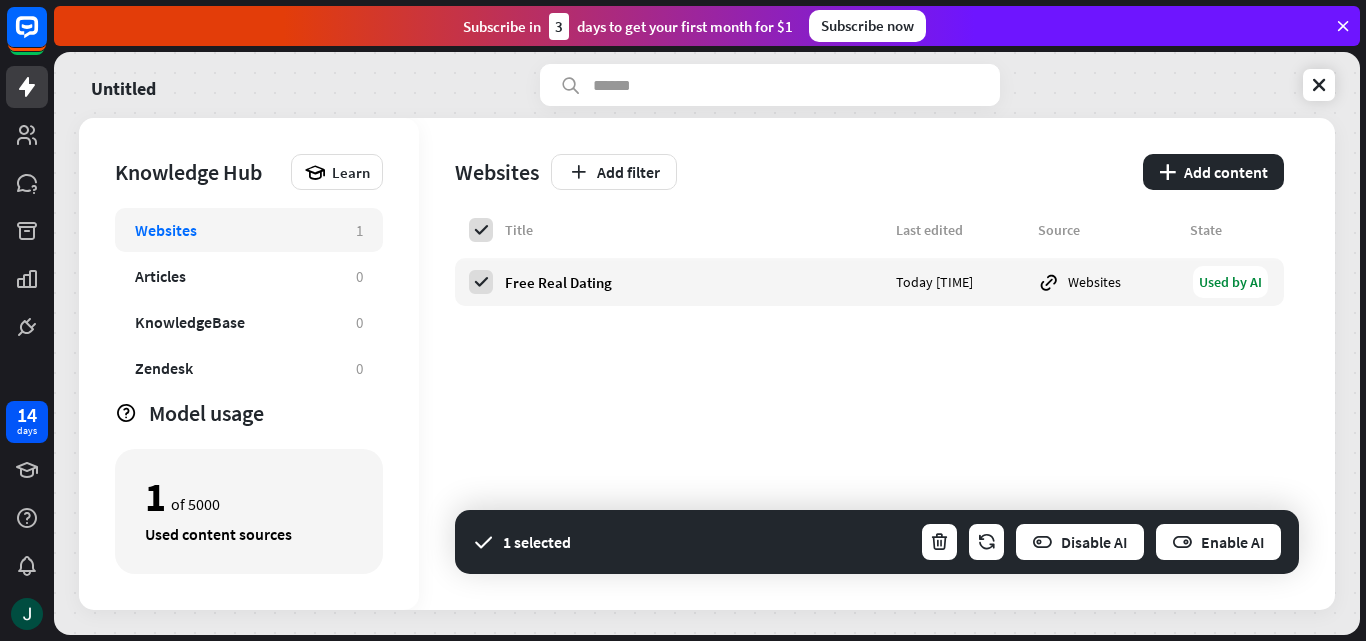 click on "Title   Last edited   Source   State     Free Real Dating
Today [TIME]
Websites
Used by AI" at bounding box center [869, 414] 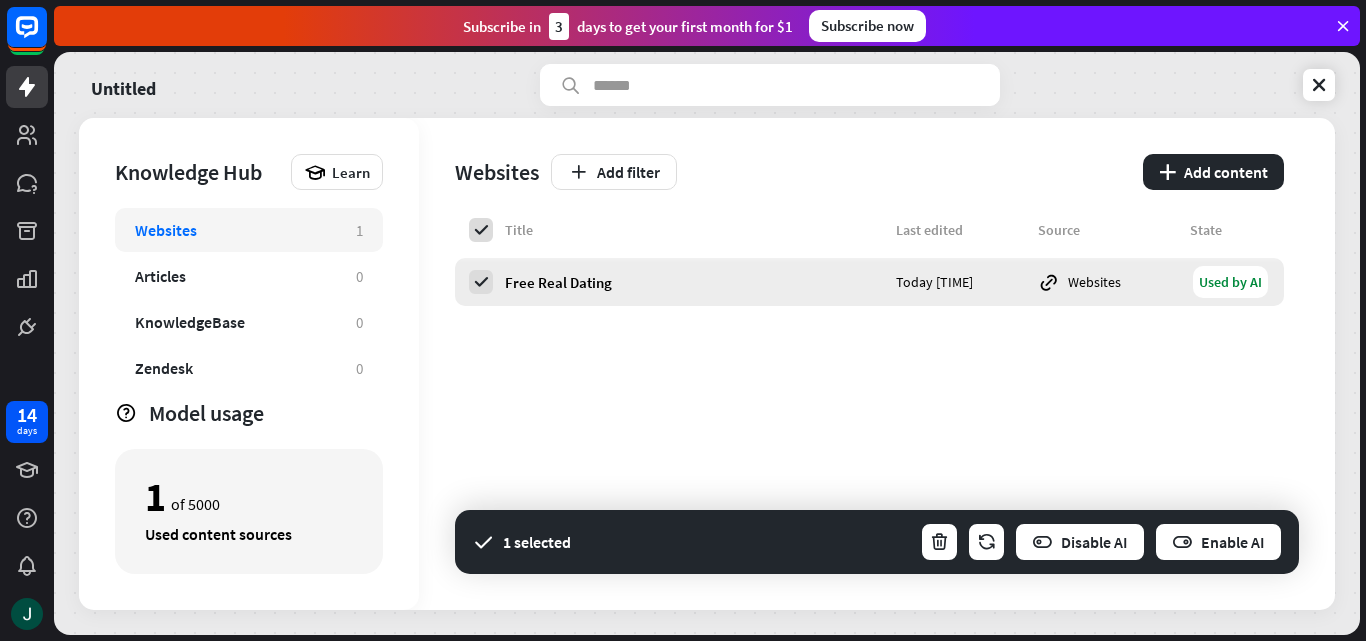 click on "Websites" at bounding box center [1108, 282] 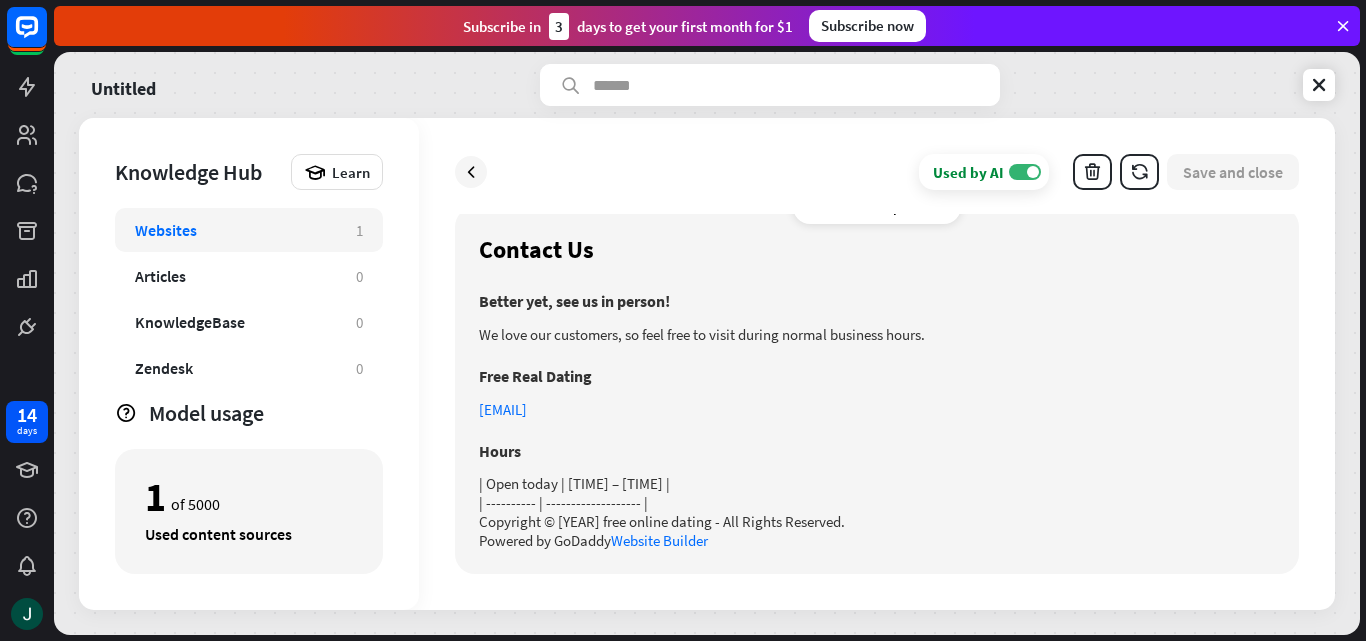 scroll, scrollTop: 0, scrollLeft: 0, axis: both 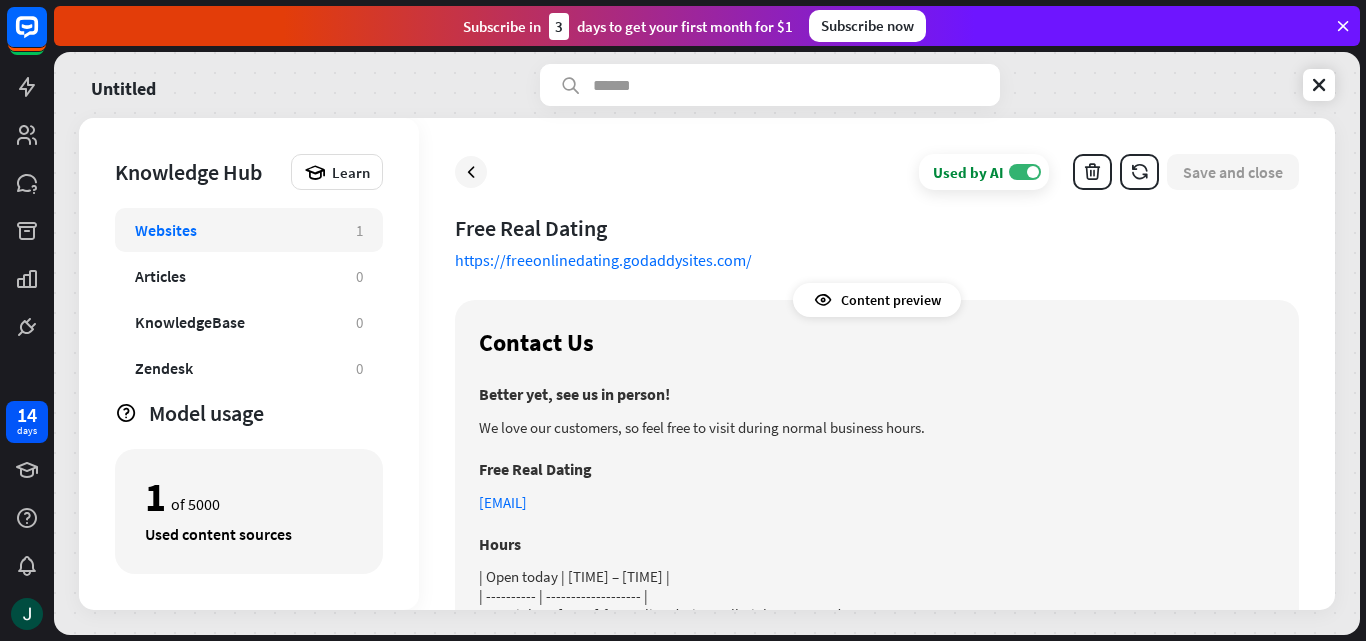 click on "Content preview" at bounding box center [877, 300] 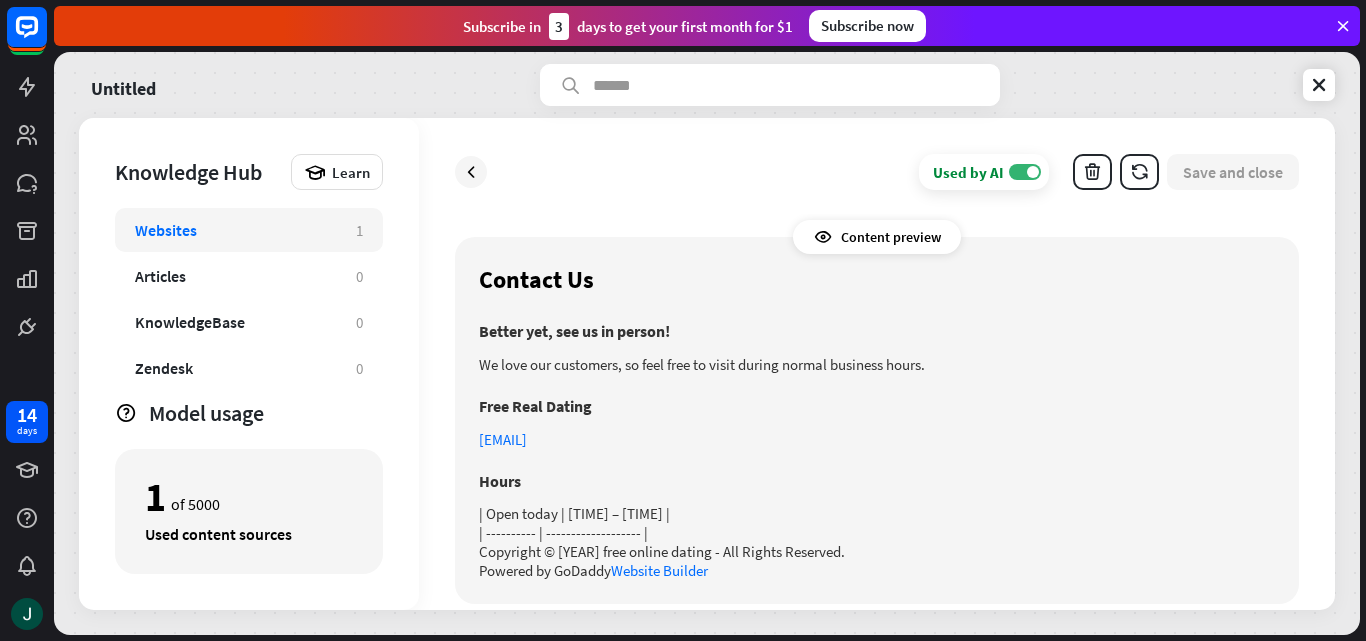 scroll, scrollTop: 93, scrollLeft: 0, axis: vertical 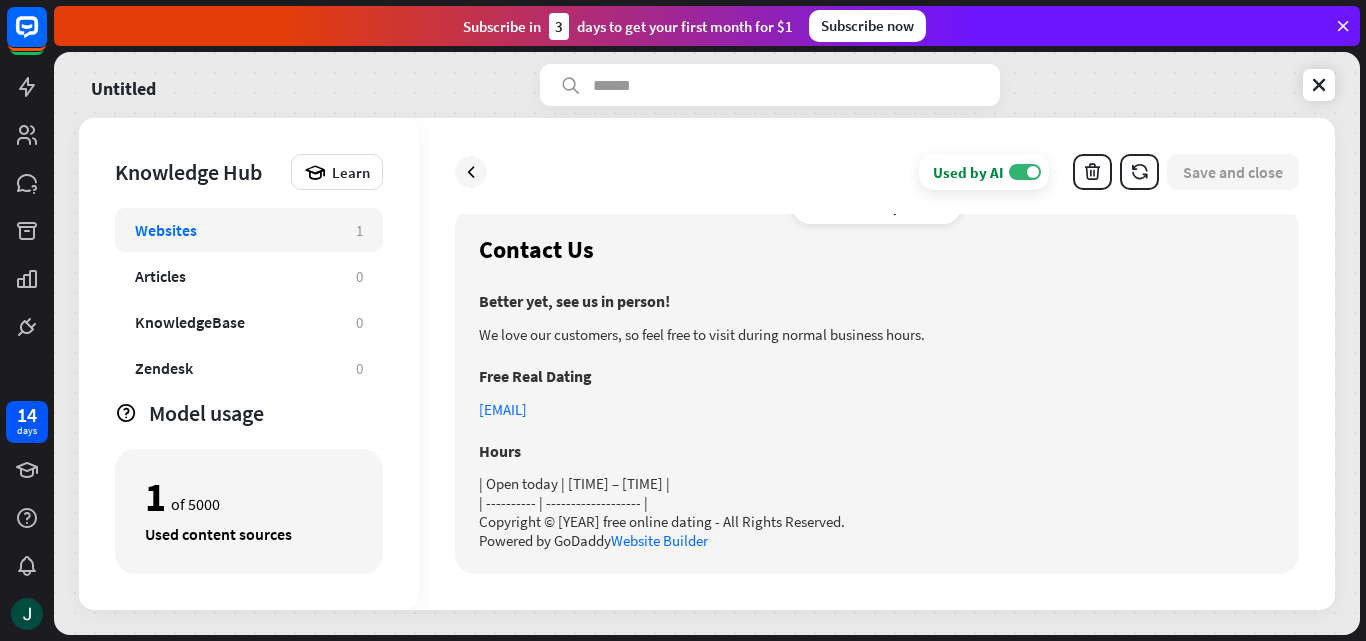 drag, startPoint x: 132, startPoint y: 110, endPoint x: 147, endPoint y: 100, distance: 18.027756 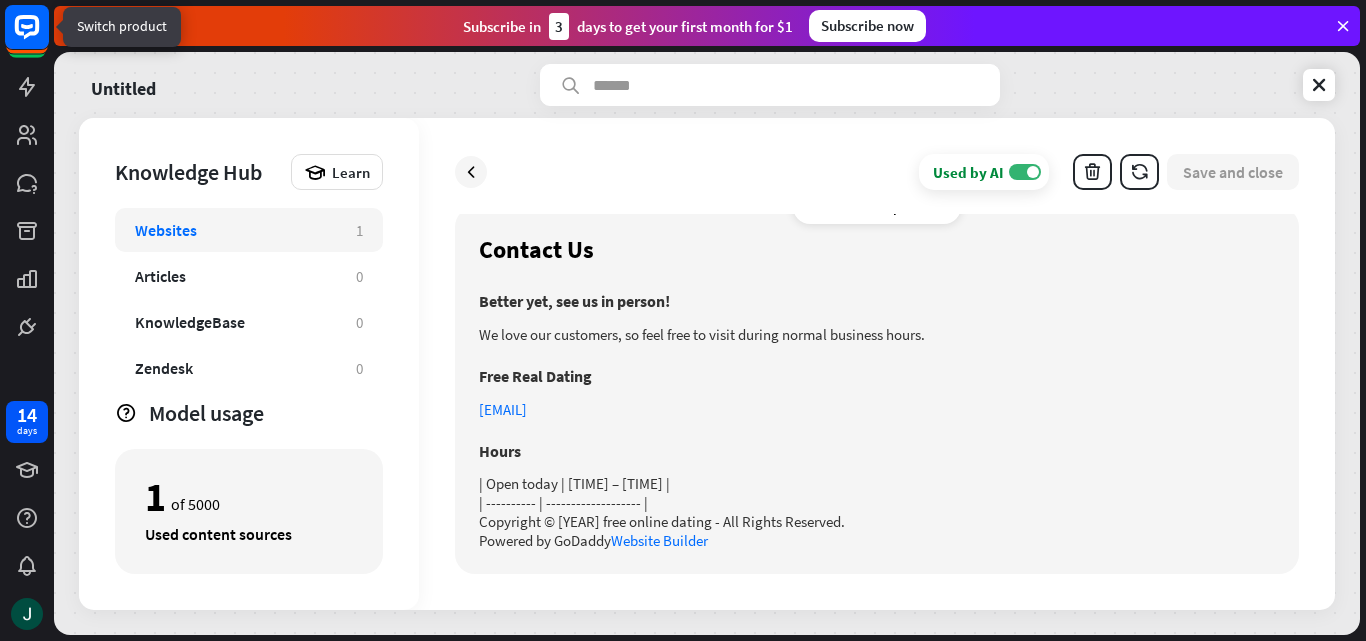 click 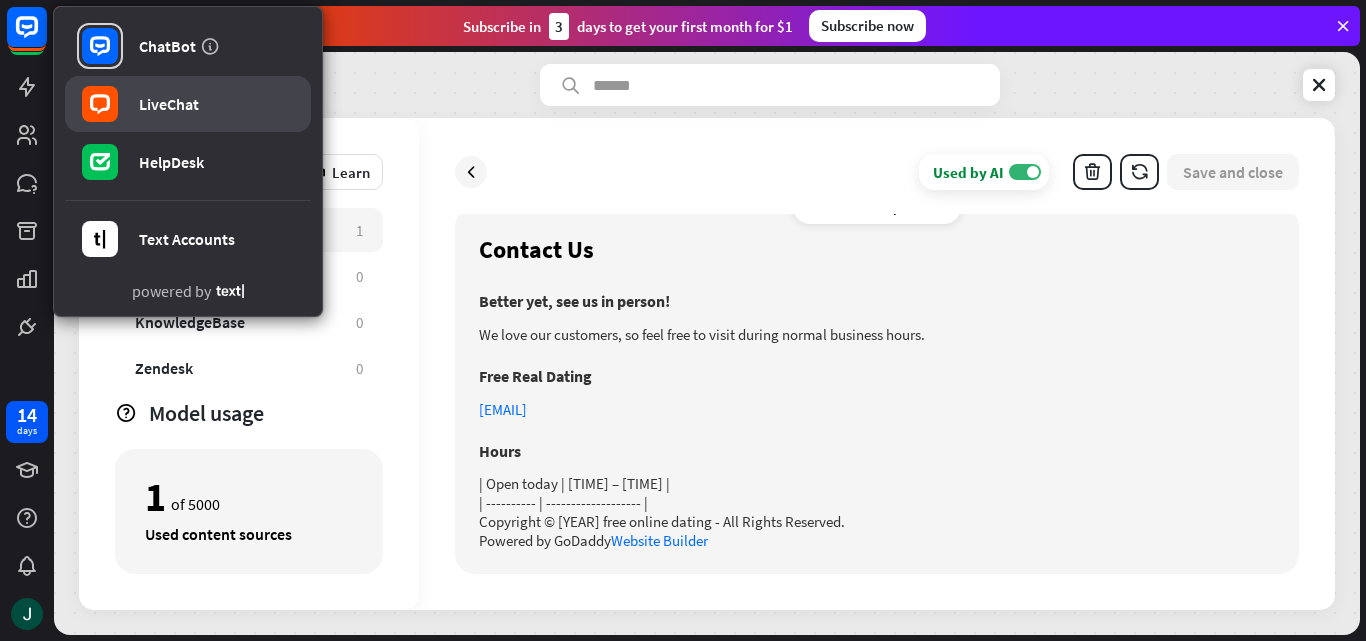click on "LiveChat" at bounding box center (188, 104) 